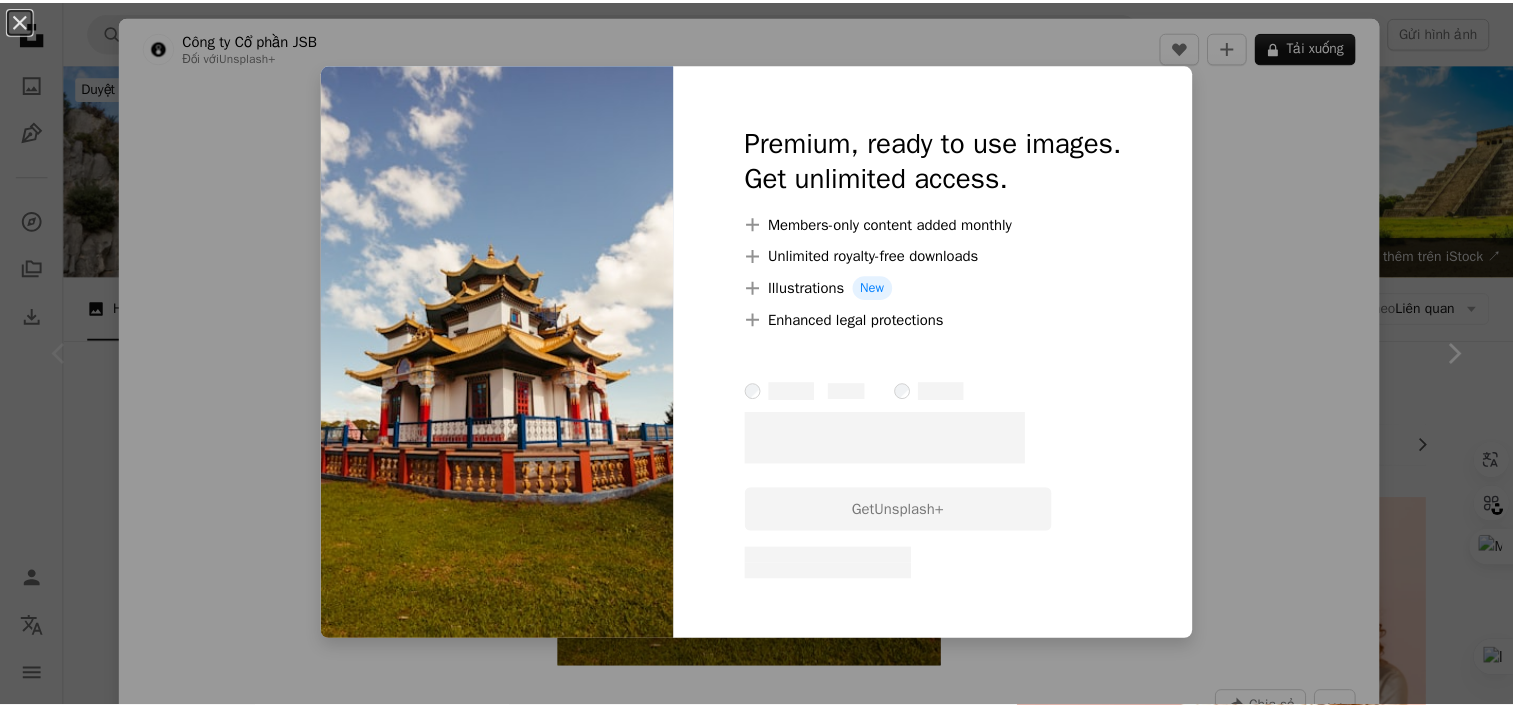 scroll, scrollTop: 438, scrollLeft: 0, axis: vertical 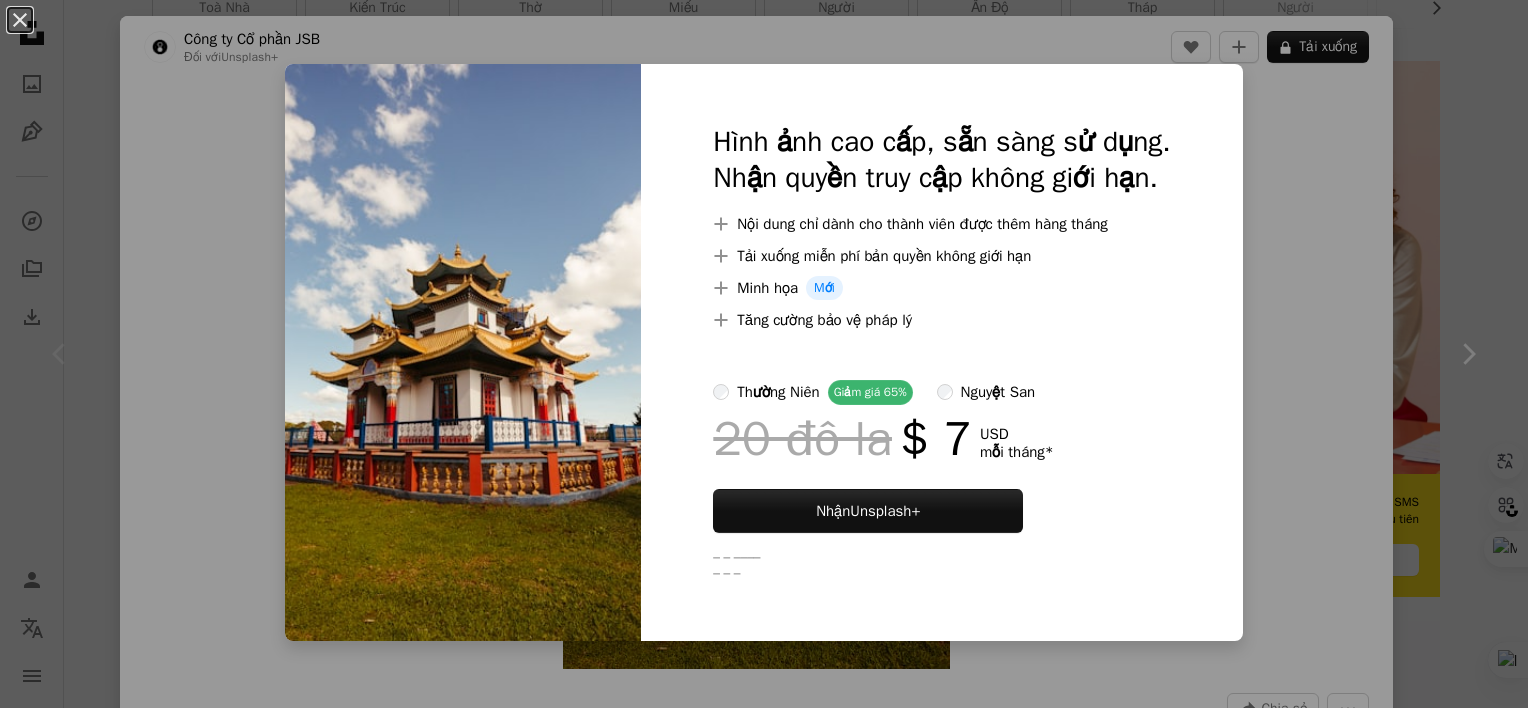 click on "An X shape Hình ảnh cao cấp, sẵn sàng sử dụng.  Nhận quyền truy cập không giới hạn. A plus sign Nội dung chỉ dành cho thành viên được thêm hàng tháng A plus sign Tải xuống miễn phí bản quyền không giới hạn A plus sign Minh họa  Mới A plus sign Tăng cường bảo vệ pháp lý thường niên Giảm giá 65% nguyệt san 20 đô la   $ 7 USD mỗi tháng * Nhận  Unsplash+ – – –––– – – –" at bounding box center (764, 354) 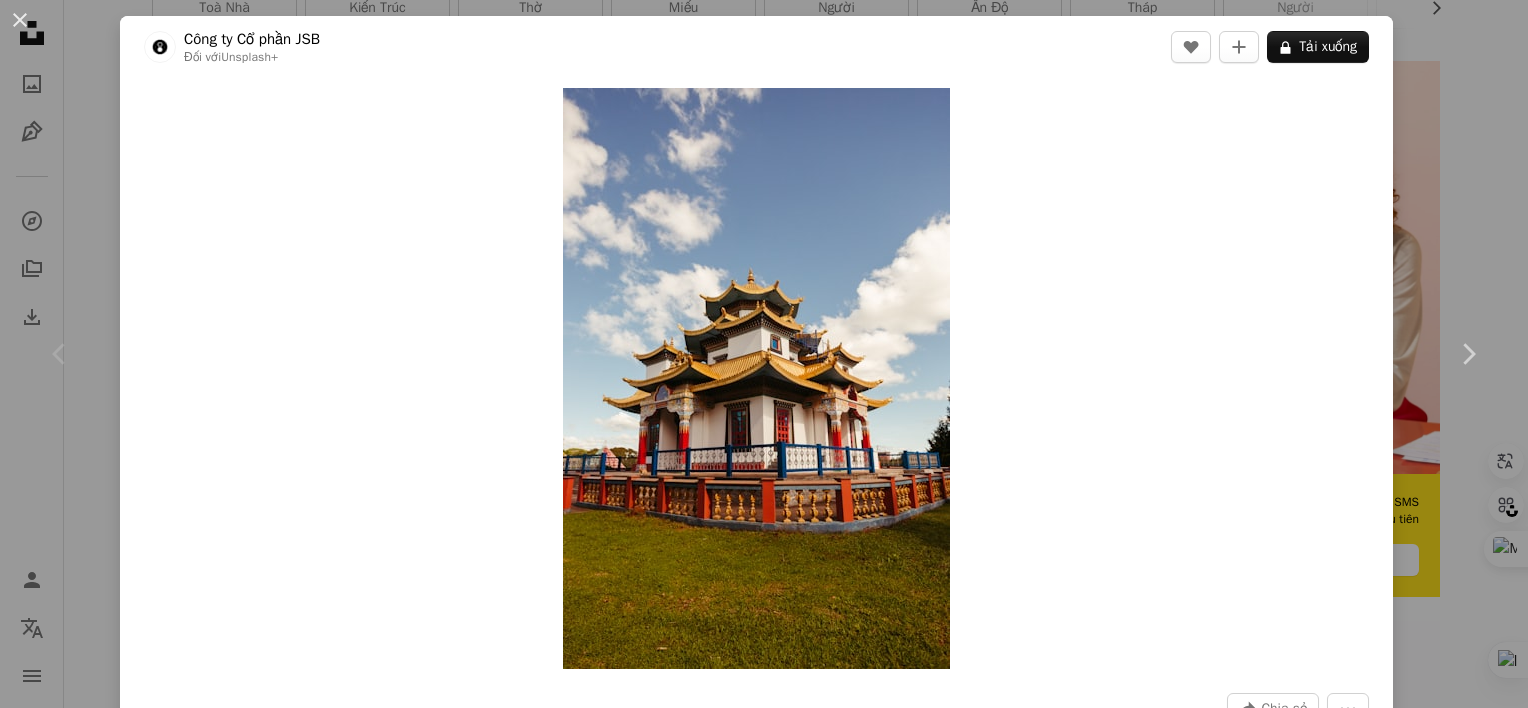 click on "An X shape Chevron left Chevron right Công ty Cổ phần JSB Đối với Unsplash+ A heart A plus sign A lock Tải xuống Zoom in A forward-right arrow Chia sẻ More Actions Chùa Phật Khadro Ling ở Três Coroas, RS - Brazil Calendar outlined Xuất bản vào 9 Tháng Ba, 2023 Safety Được cấp phép theo Giấy phép Unsplash+ miếu niềm tin tôn giáo miếu Phật giáo Nguồn gốc Từ loạt bài này Chevron right Plus sign for Unsplash+ Plus sign for Unsplash+ Plus sign for Unsplash+ Plus sign for Unsplash+ Plus sign for Unsplash+ Plus sign for Unsplash+ Plus sign for Unsplash+ Plus sign for Unsplash+ Plus sign for Unsplash+ Plus sign for Unsplash+ Hình ảnh liên quan Plus sign for Unsplash+ A heart A plus sign Hình ảnh Getty Đối với Unsplash+ A lock Tải xuống Plus sign for Unsplash+ A heart A plus sign Dylann Hendricks | 딜란 For Unsplash+ A lock Download Plus sign for Unsplash+ A heart A plus sign Getty Images For Unsplash+ A lock Download A heart For For" at bounding box center [764, 354] 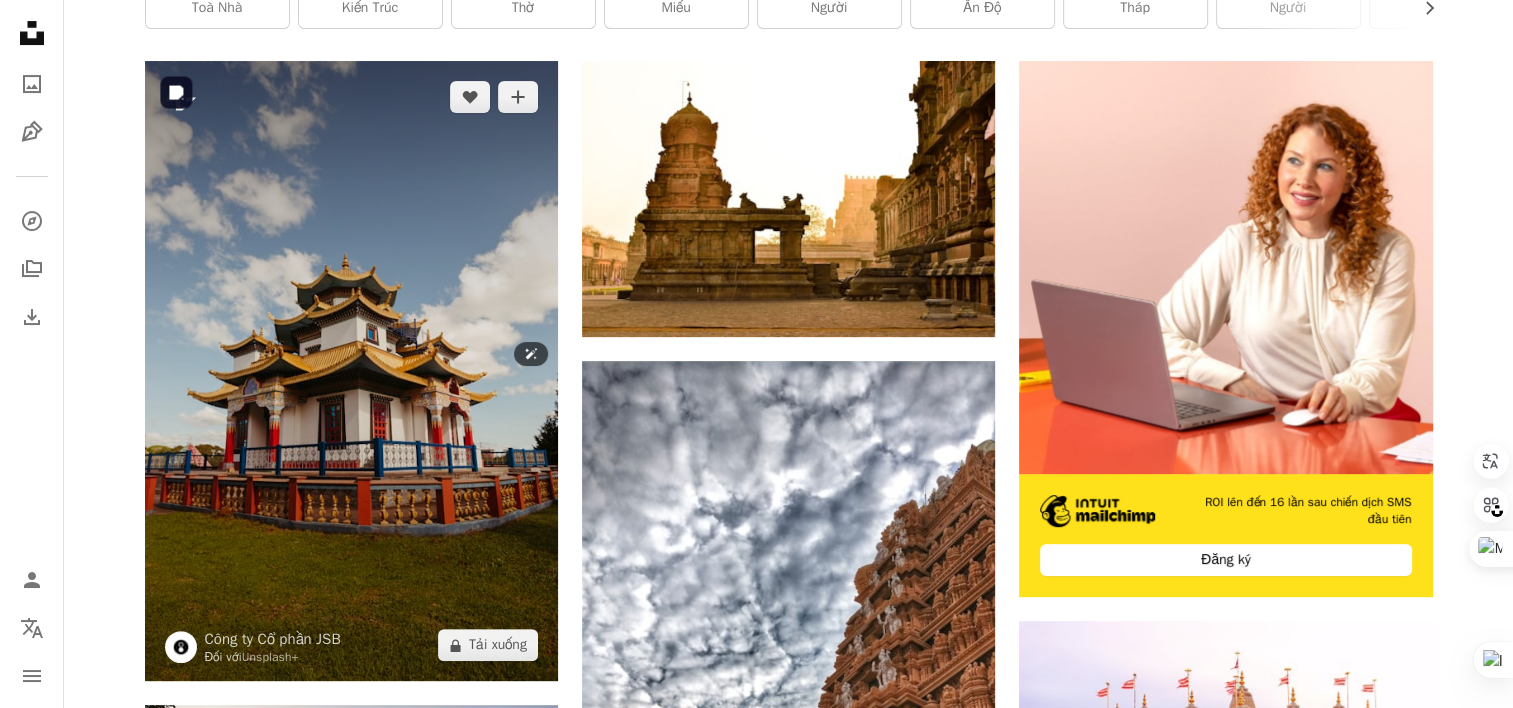 click at bounding box center (351, 371) 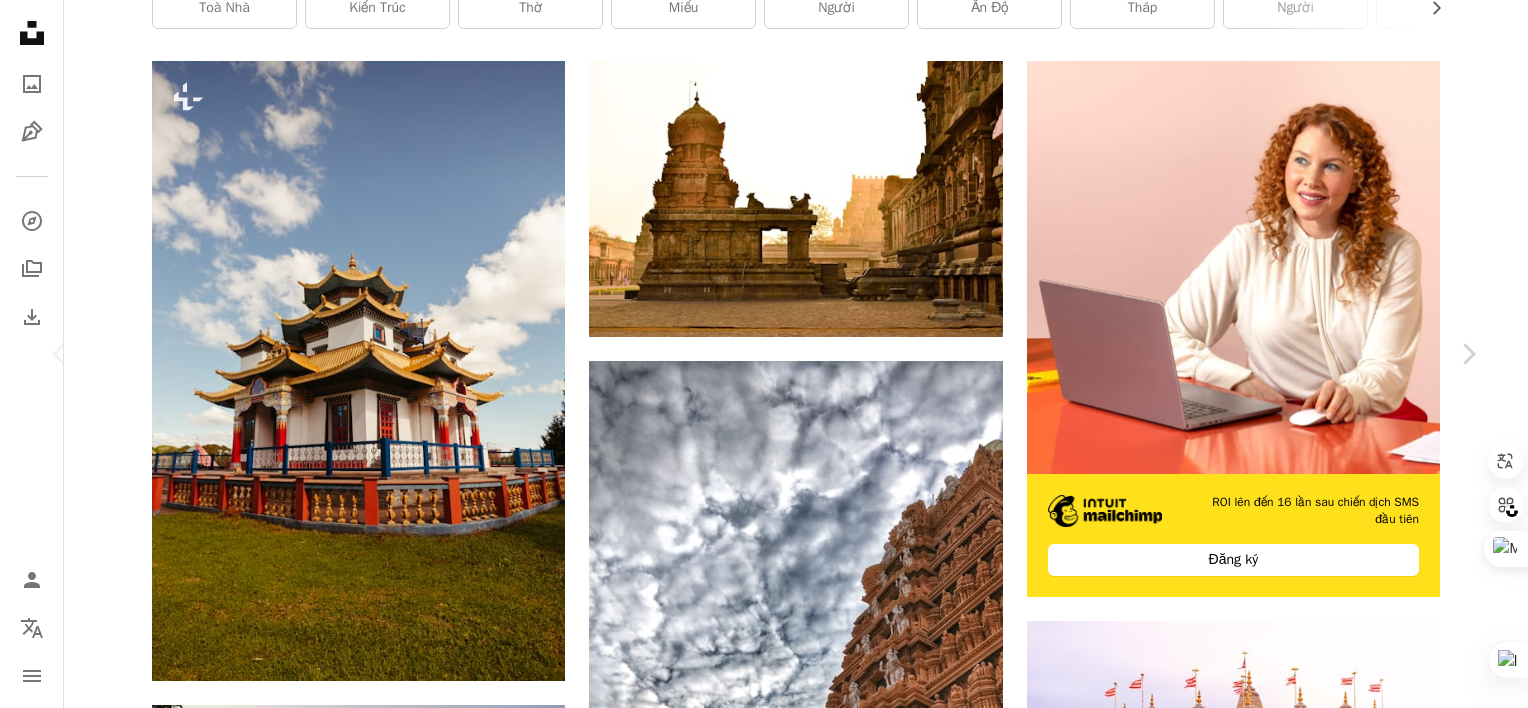 click on "Tải xuống" at bounding box center [1328, 4730] 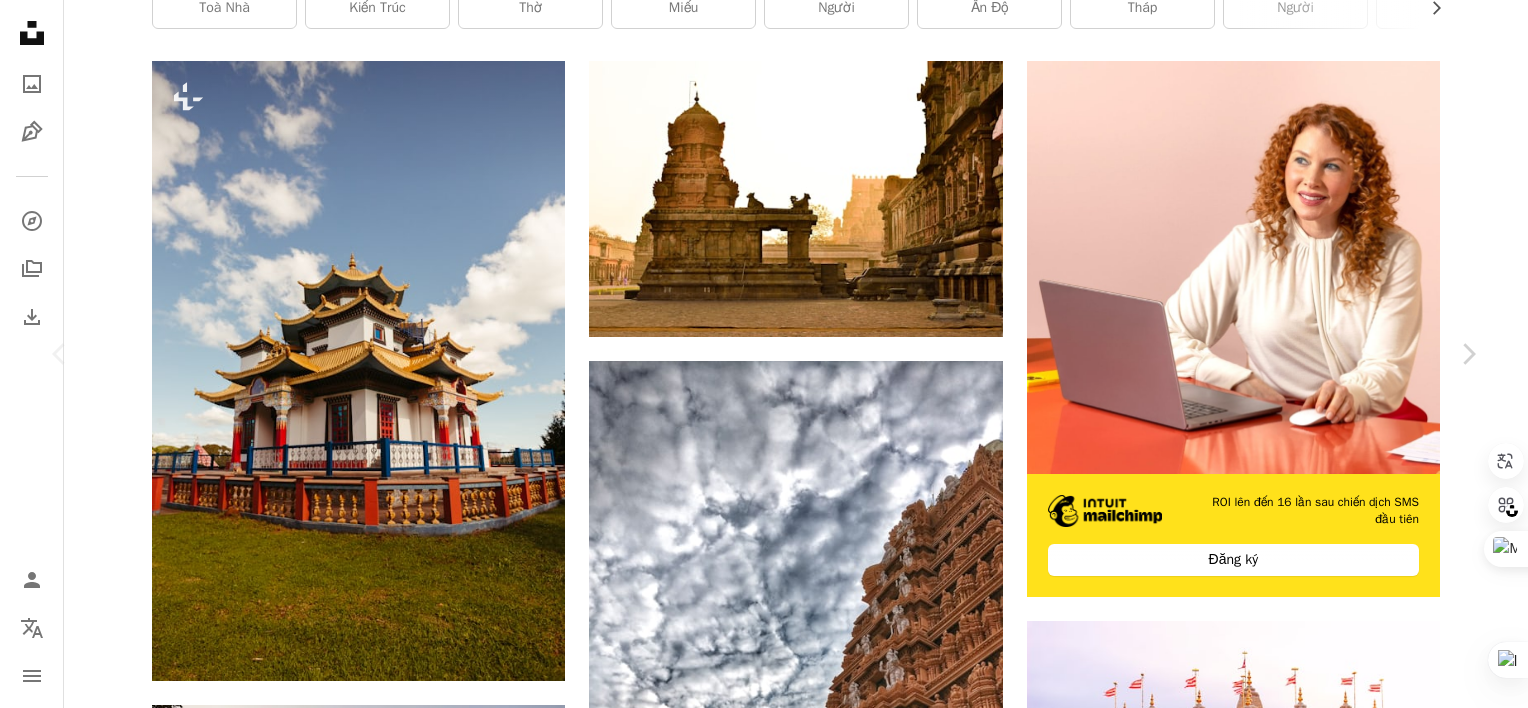 click on "Unsplash logo Unsplash Home Một bức ảnh Pen Tool A compass A stack of folders Download Person Localization icon navigation menu A magnifying glass ****** An X shape Visual search Nhận Unsplash+ Đăng nhập Gửi hình ảnh Duyệt hình ảnh cao cấp trên iStock |  Giảm giá 20% tại iStock ↗ Browse premium images on iStock 20% off at iStock  ↗ View more  ↗ Xem thêm trên iStock ↗ A photo Hình ảnh   17 nghìn Pen Tool Minh họa   38 A stack of folders Bộ sưu tập   35 nghìn A group of people Người dùng   4.9 nghìn A copyright icon © Giấy phép Arrow down Aspect ratio Hướng Arrow down Unfold Sắp xếp theo  Liên quan Arrow down Filters Filters Miếu Chevron right toà nhà kiến trúc thờ miếu người Ấn Độ tháp người Steeple tháp chuông chùa Spire Plus sign for Unsplash+ A heart A plus sign Công ty Cổ phần JSB Đối với  Unsplash+ A lock Tải xuống A heart A plus sign Varun Pyasi Arrow pointing down A heart A plus sign A heart" at bounding box center (764, 2122) 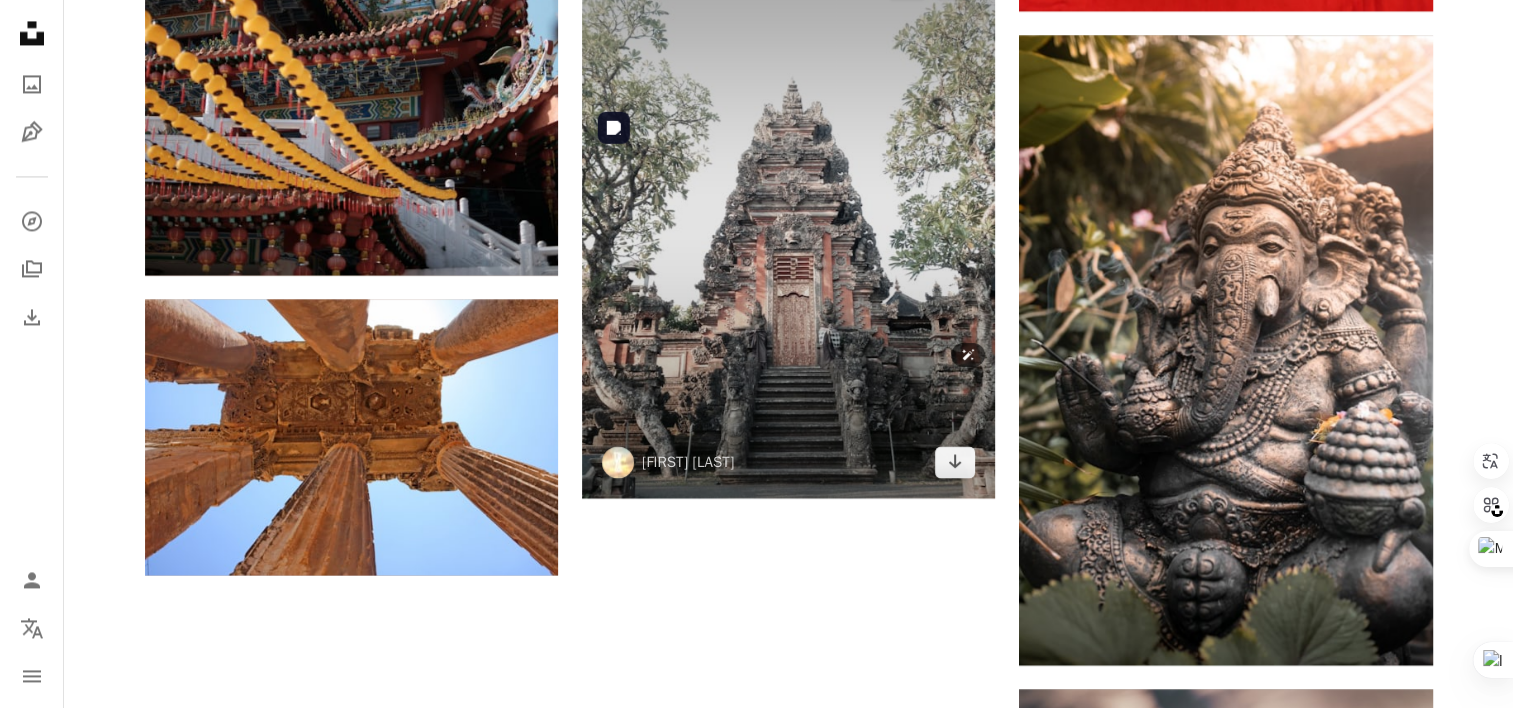scroll, scrollTop: 3409, scrollLeft: 0, axis: vertical 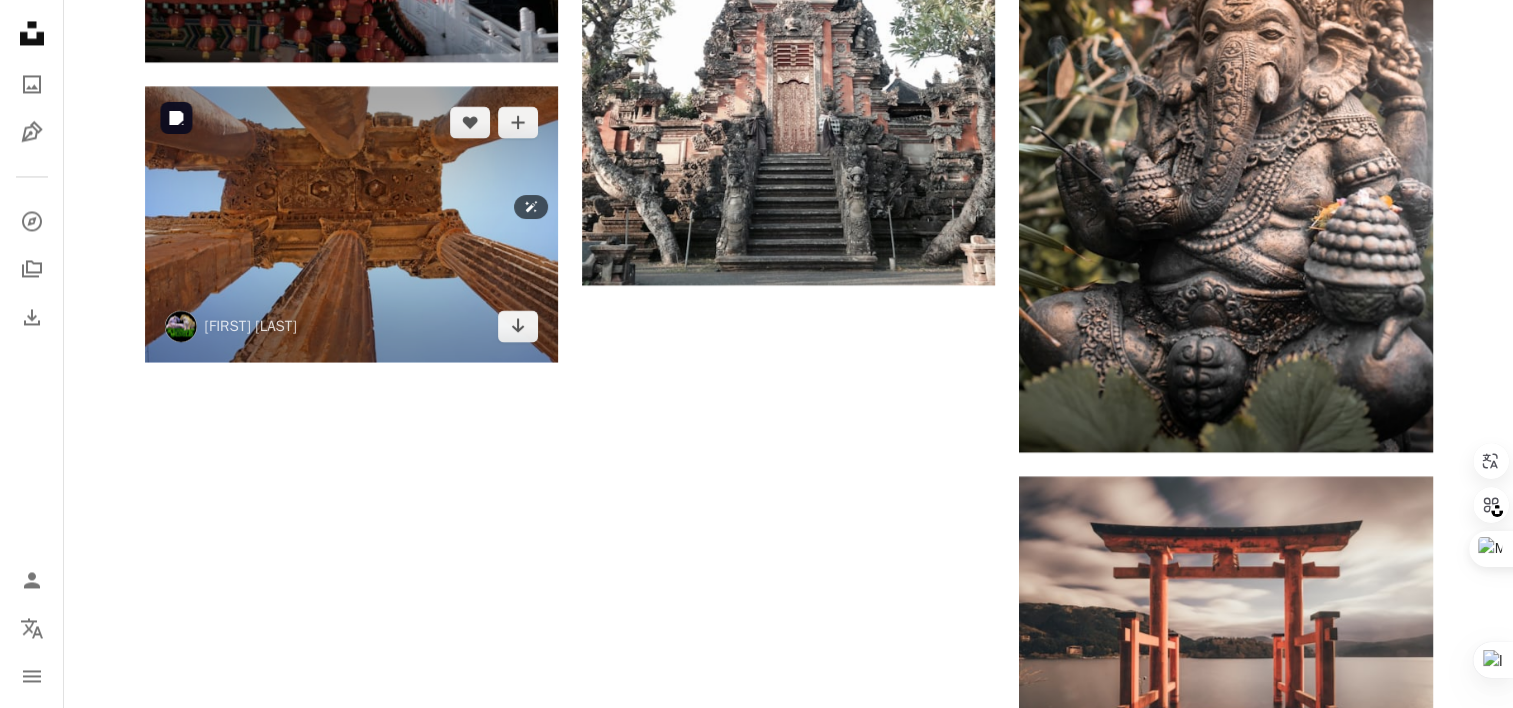click at bounding box center [351, 223] 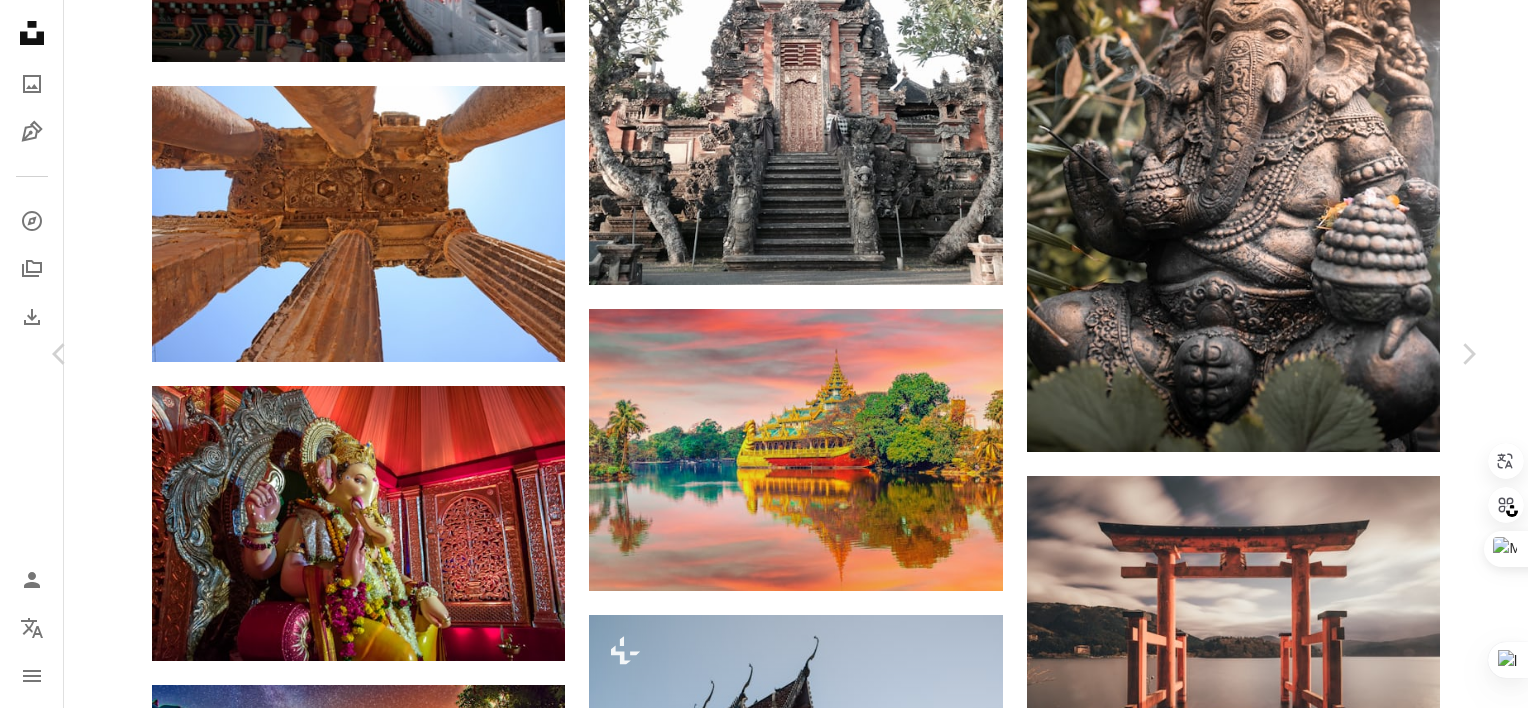 click on "Nói lời cảm ơn! Hãy gửi lời cảm ơn đến [FIRST] [LAST] trên mạng xã hội hoặc sao chép văn bản bên dưới để ghi công. A URL sharing icon (chains) Facebook icon X (formerly Twitter) icon Pinterest icon An envelope Ảnh của [FIRST] [LAST] on Unsplash
Copy content [FIRST] [LAST] [FIRST] [LAST] A heart A plus sign Tải xuống miễn phí Chevron down Zoom in Views 1,221,314 Tải 11,680 Nổi bật trong Tính A forward-right arrow Chia sẻ Info icon Thông tin More Actions A map marker đền thờ, [CITY], [COUNTRY] Calendar outlined Xuất bản vào Tháng Một 10, 2019 Camera Canon, EOS 40D Safety Sử dụng miễn phí theo Giấy phép Unsplash miếu [COUNTRY] La Mã vốn Cột La Mã cổ đại Acanthus Cột Corinthian toà nhà kiến trúc thờ nâu trụ khảo cổ học Parthenon miếu cột Hình ảnh miền công cộng Duyệt qua các hình ảnh liên quan cao cấp trên iStock | Tiết kiệm 20% với mã UNSPLASH20 Xem thêm trên iStock ↗ Hình ảnh liên quan A heart A plus sign [FIRST] [LAST] Available for hire A checkmark inside of a circle Arrow pointing down A heart A plus sign [FIRST] [LAST] Arrow pointing down Plus sign for Unsplash+ A heart A plus sign Getty Images For Unsplash+" at bounding box center (764, 5767) 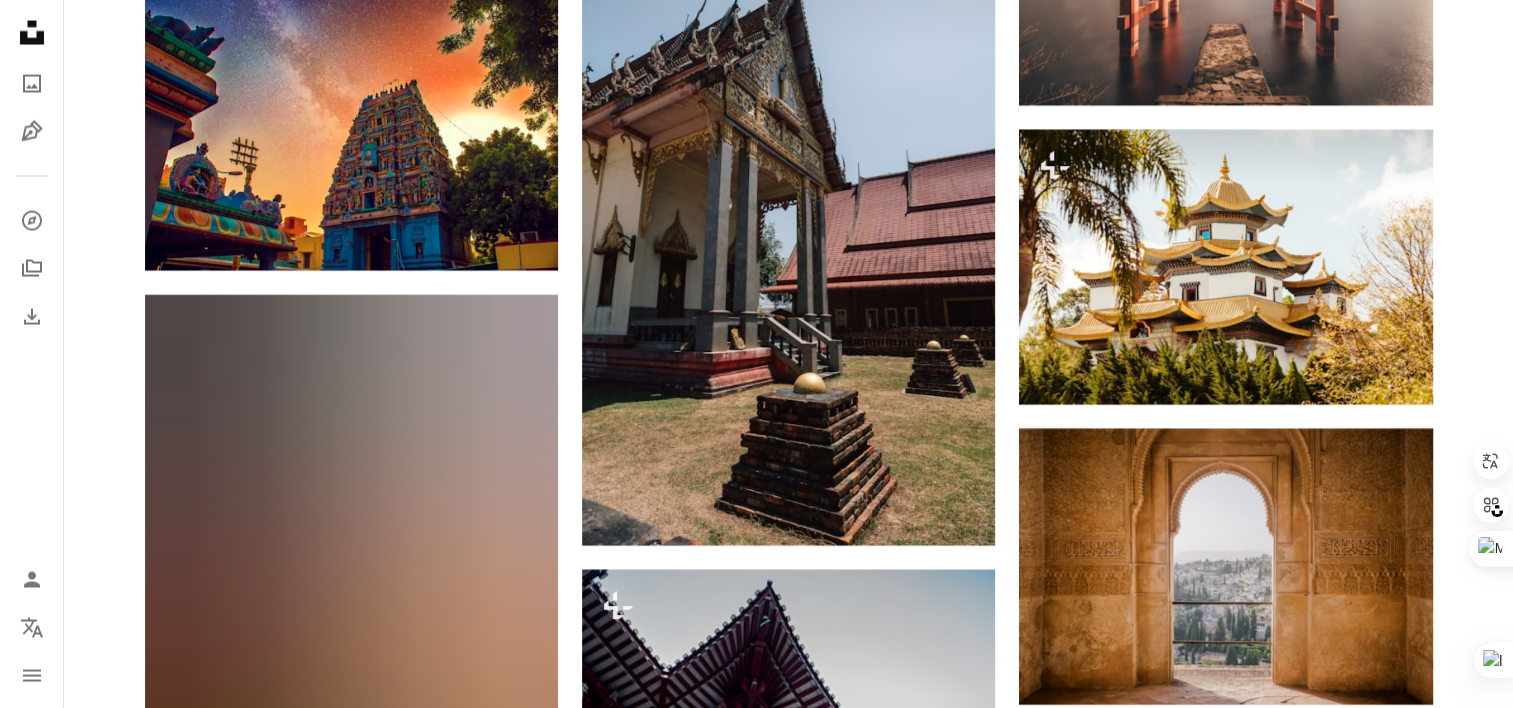 scroll, scrollTop: 4097, scrollLeft: 0, axis: vertical 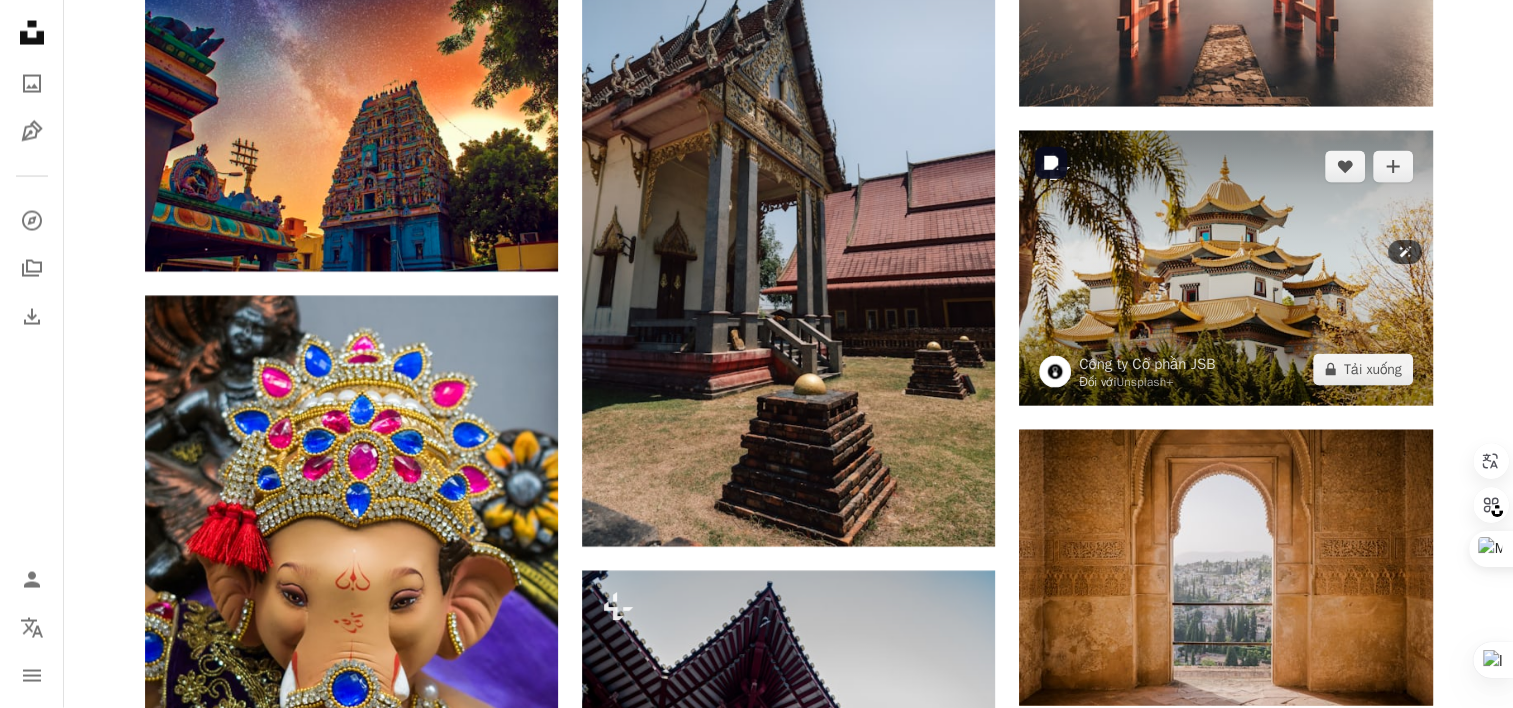 click at bounding box center [1225, 268] 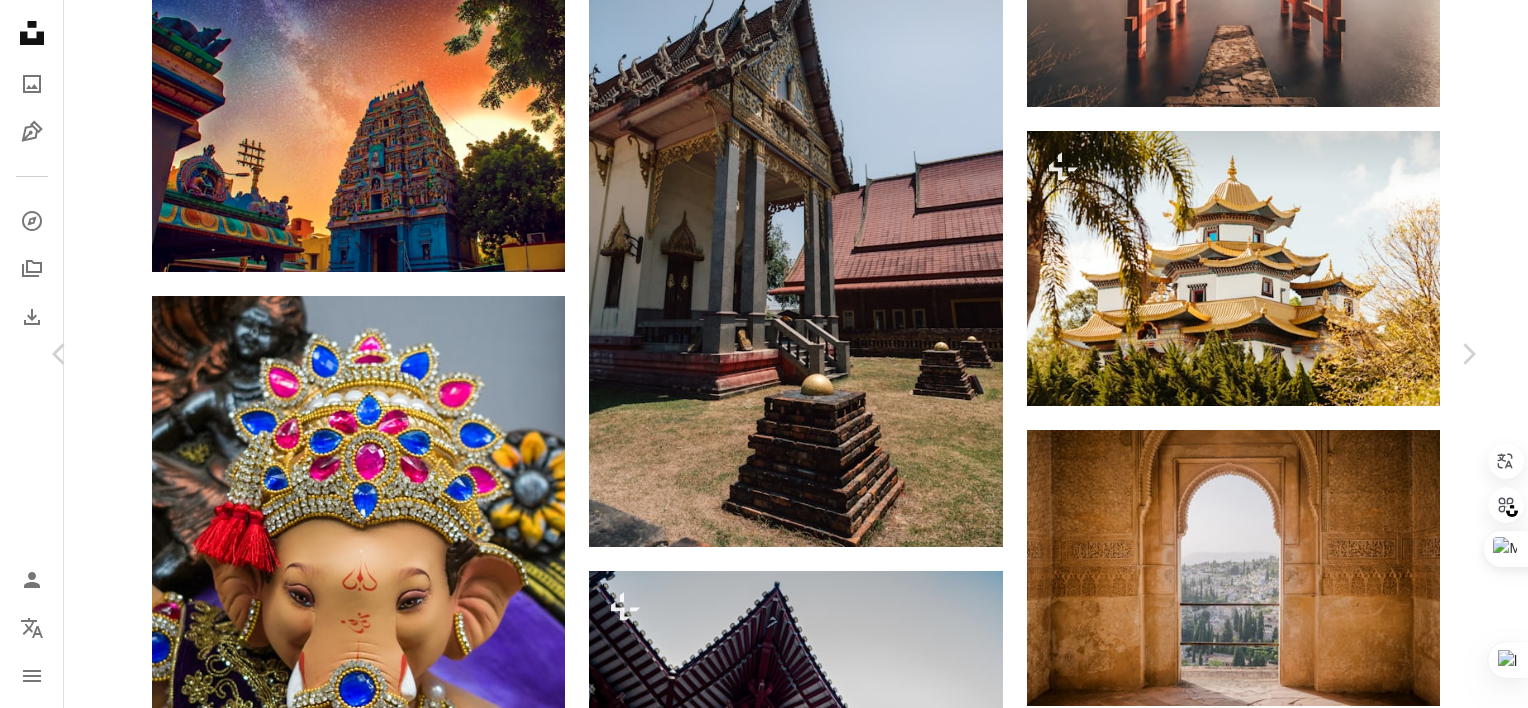 click on "An X shape Chevron left Chevron right Công ty Cổ phần JSB Đối với  Unsplash+ A heart A plus sign A lock Tải xuống Zoom in A forward-right arrow Chia sẻ More Actions Chùa [LOCATION] ở [LOCATION], [STATE] - [COUNTRY] Calendar outlined Xuất bản vào  [DAY] [MONTH], [YEAR] Safety Được cấp phép theo  Giấy phép Unsplash+ miếu niềm tin tôn giáo miếu Phật giáo Chùa Phật giáo Ngôi đền Phật giáo Hình ảnh Creative Commons Từ loạt bài này Chevron right Plus sign for Unsplash+ Plus sign for Unsplash+ Plus sign for Unsplash+ Plus sign for Unsplash+ Plus sign for Unsplash+ Plus sign for Unsplash+ Plus sign for Unsplash+ Plus sign for Unsplash+ Plus sign for Unsplash+ Plus sign for Unsplash+ Hình ảnh liên quan Plus sign for Unsplash+ A heart A plus sign Công ty Cổ phần JSB Đối với  Unsplash+ A lock Tải xuống Plus sign for Unsplash+ A heart A plus sign Getty Images For  Unsplash+ A lock Download Plus sign for Unsplash+ A heart A plus sign For" at bounding box center [764, 5079] 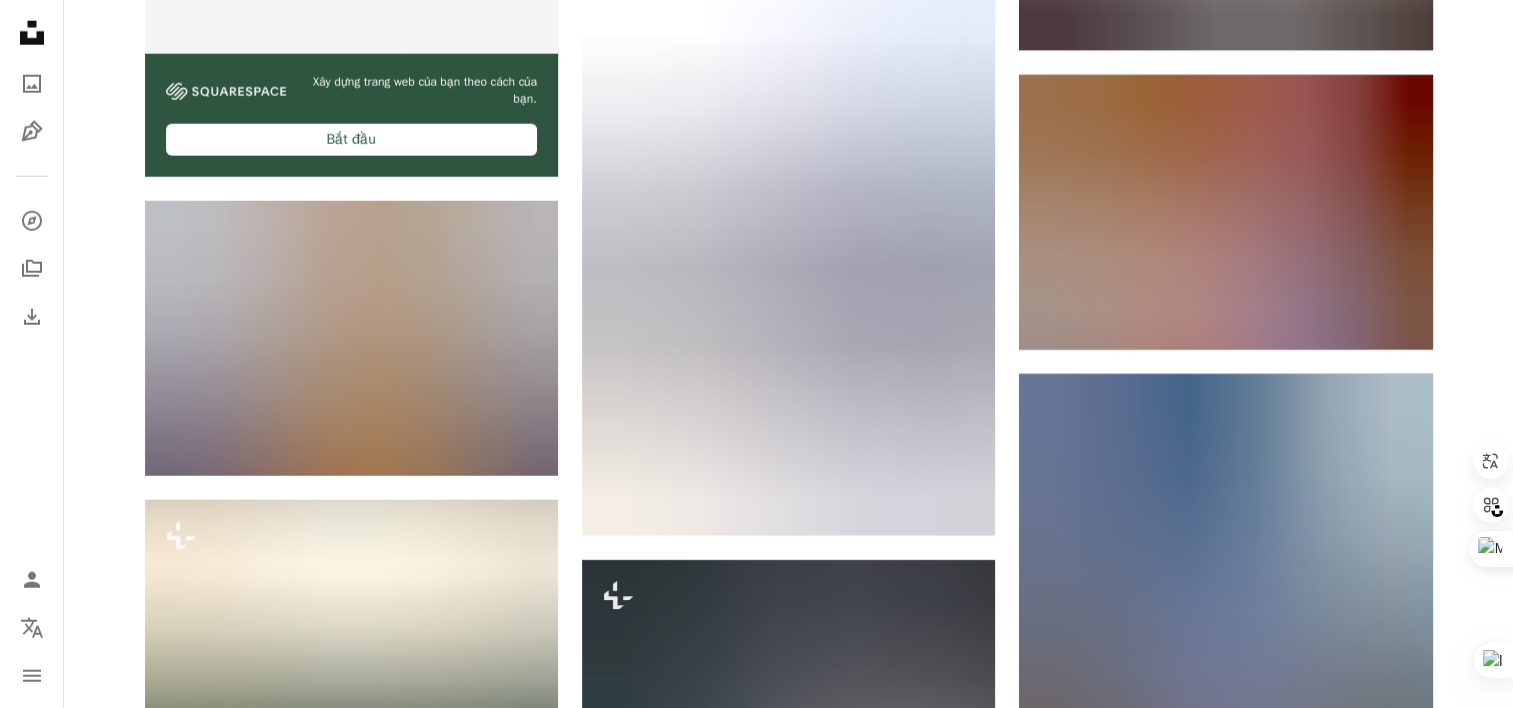 scroll, scrollTop: 5401, scrollLeft: 0, axis: vertical 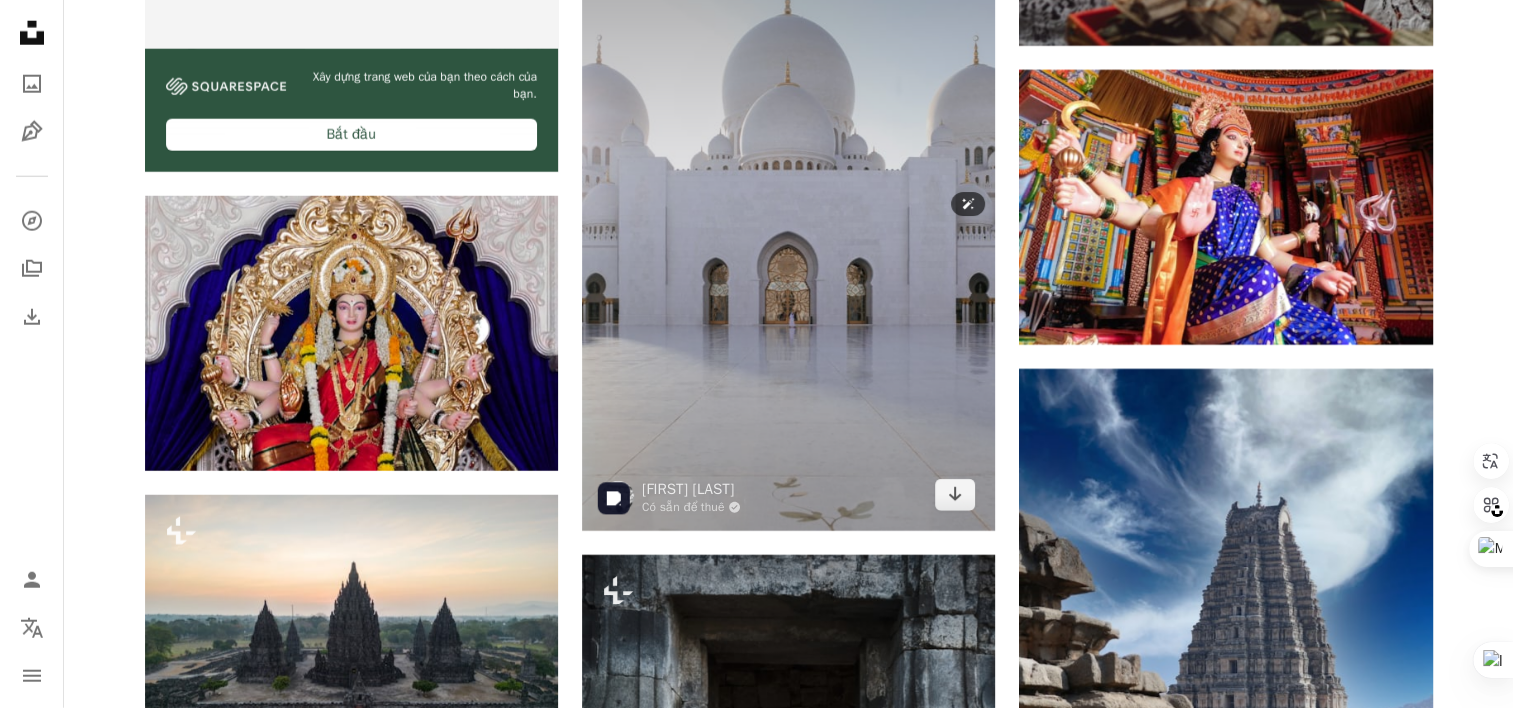 click at bounding box center (788, 221) 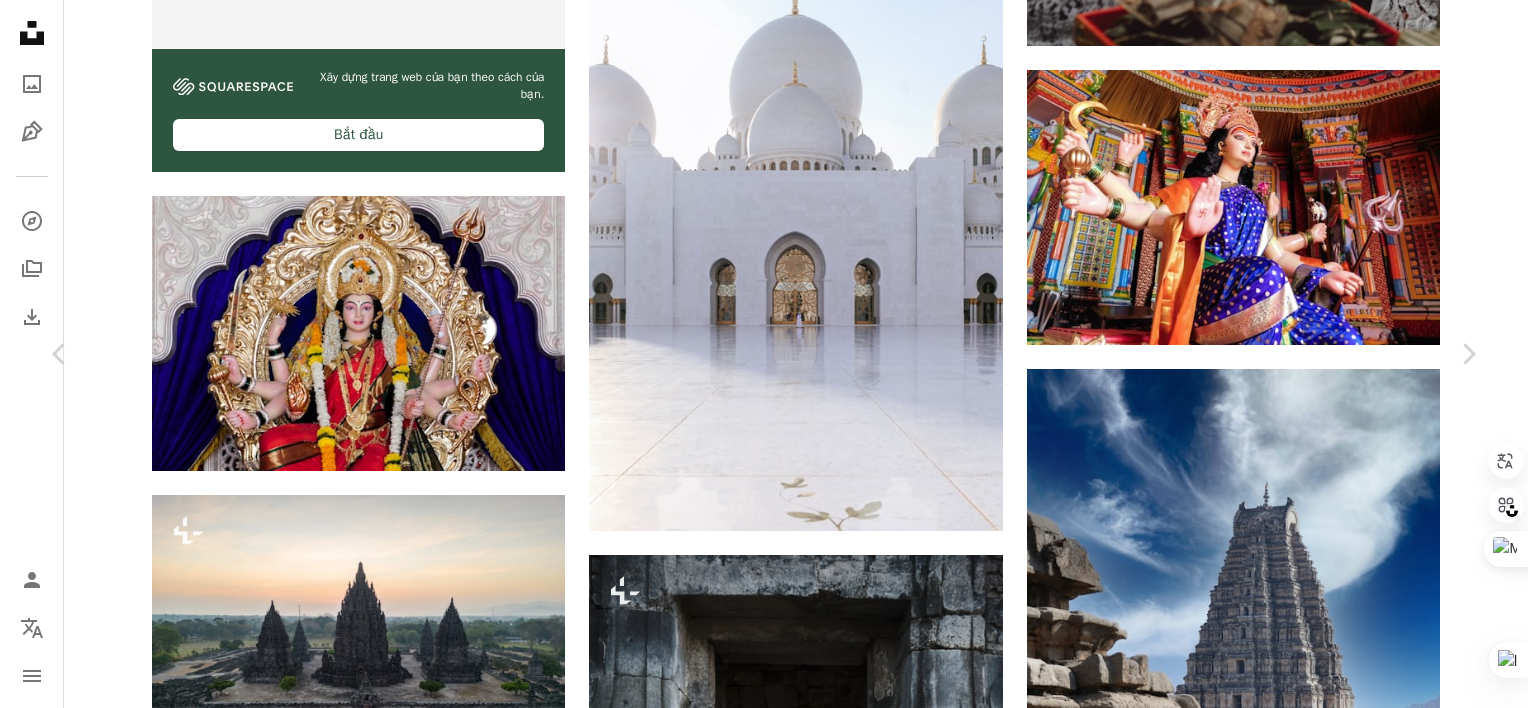 click 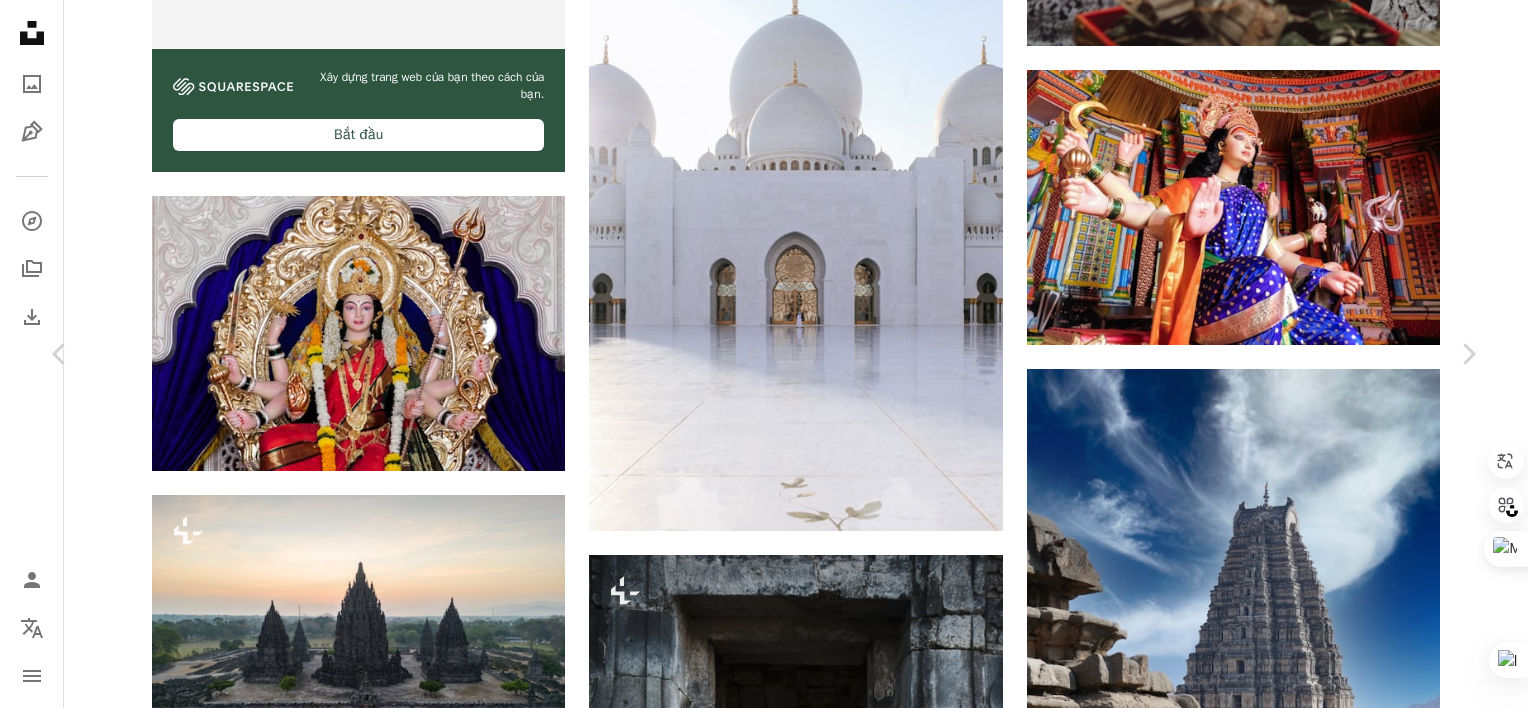 click on "An X shape Chevron left Chevron right [FIRST] [LAST] Có sẵn để thuê A checkmark inside of a circle A heart A plus sign Tải xuống miễn phí Chevron down Zoom in Views 10,865,008 Tải 269,042 Nổi bật trong Hình ảnh ,  Du lịch , Thiên  nhiên A forward-right arrow Chia sẻ Info icon Thông tin More Actions Giờ vàng tại Nhà thờ Hồi giáo Lớn ở Abu Dhabi, một trong những địa điểm yêu thích của tôi ở UAE. Tìm thêm nội dung của tôi tại https://www.instagram.com/[USERNAME] A map marker Nhà thờ Hồi giáo Lớn Abu Dhabi, Abu Dhabi, Các Tiểu vương quốc Ả Rập Thống nhất Calendar outlined Xuất bản vào  [MONTH] [DAY], [YEAR] Safety Sử dụng miễn phí theo  Giấy phép Unsplash toà nhà Dubai kiến trúc nhà thờ Hồi giáo trắng vàng Tối thiểu miếu ảnh Abu Dhabi Uae tôn giáo tiếng A-rập Trung Đông Ả Rập Các Tiểu vương quốc Ả Rập Thống nhất vòm Abudhabi khử bão hòa A heart" at bounding box center (764, 6935) 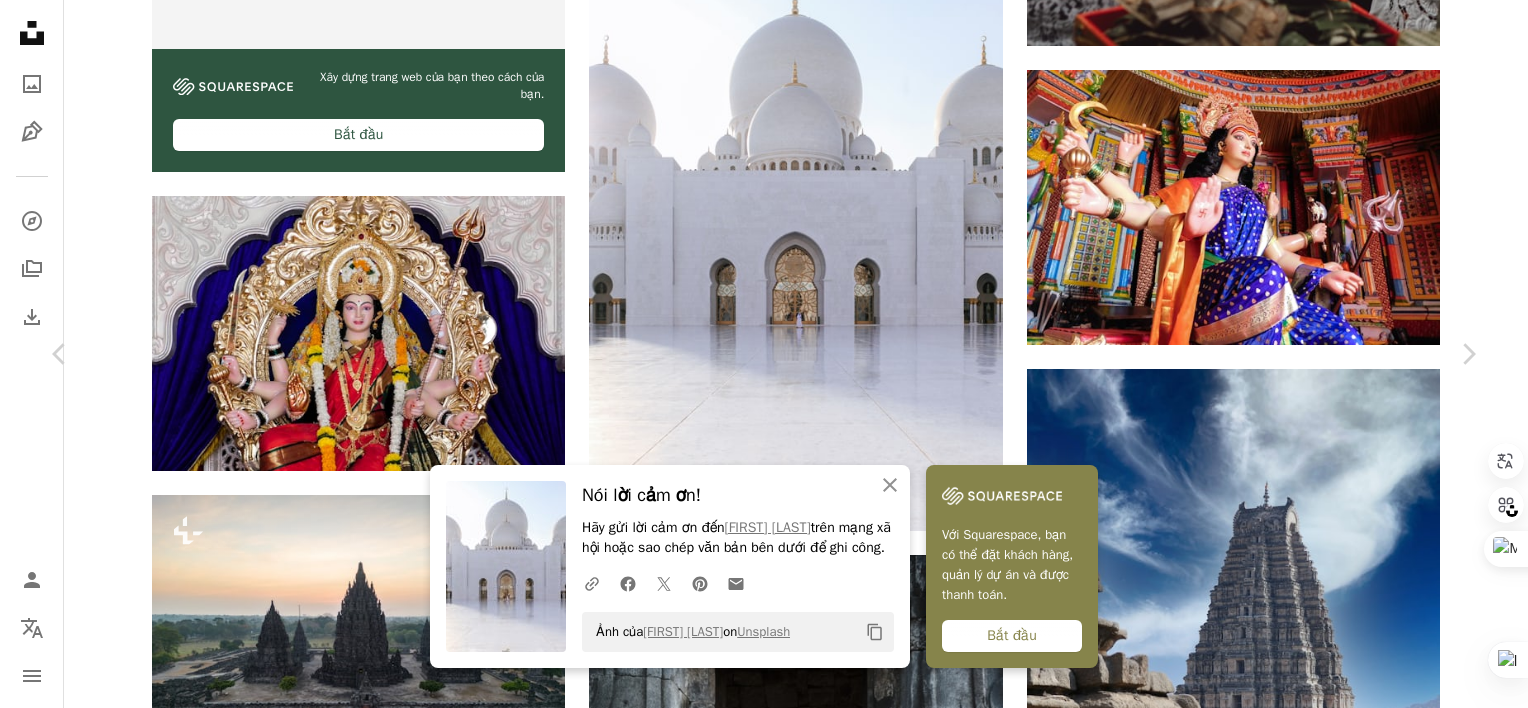 click on "Nói lời cảm ơn! Hãy gửi lời cảm ơn đến [FIRST] [LAST] trên mạng xã hội hoặc sao chép văn bản bên dưới để ghi công. A URL sharing icon (chains) Facebook icon X (formerly Twitter) icon Pinterest icon An envelope Ảnh của [FIRST] [LAST] on Unsplash
Copy content Với Squarespace, bạn có thể đặt khách hàng, quản lý dự án và được thanh toán. Bắt đầu [FIRST] [LAST] Có sẵn để thuê A checkmark inside of a circle A heart A plus sign Tải xuống miễn phí Chevron down Zoom in Views 10,865,008 Tải 269,042 Nổi bật trong Hình ảnh , Du lịch , Thiên nhiên A forward-right arrow Chia sẻ Info icon Thông tin More Actions Giờ vàng tại Nhà thờ Hồi giáo Lớn ở Abu Dhabi, một trong những địa điểm yêu thích của tôi ở [COUNTRY]. Tìm thêm nội dung của tôi tại https://www.instagram.com/ryanmig/ A map marker Calendar outlined Safety [CITY]" at bounding box center [764, 6935] 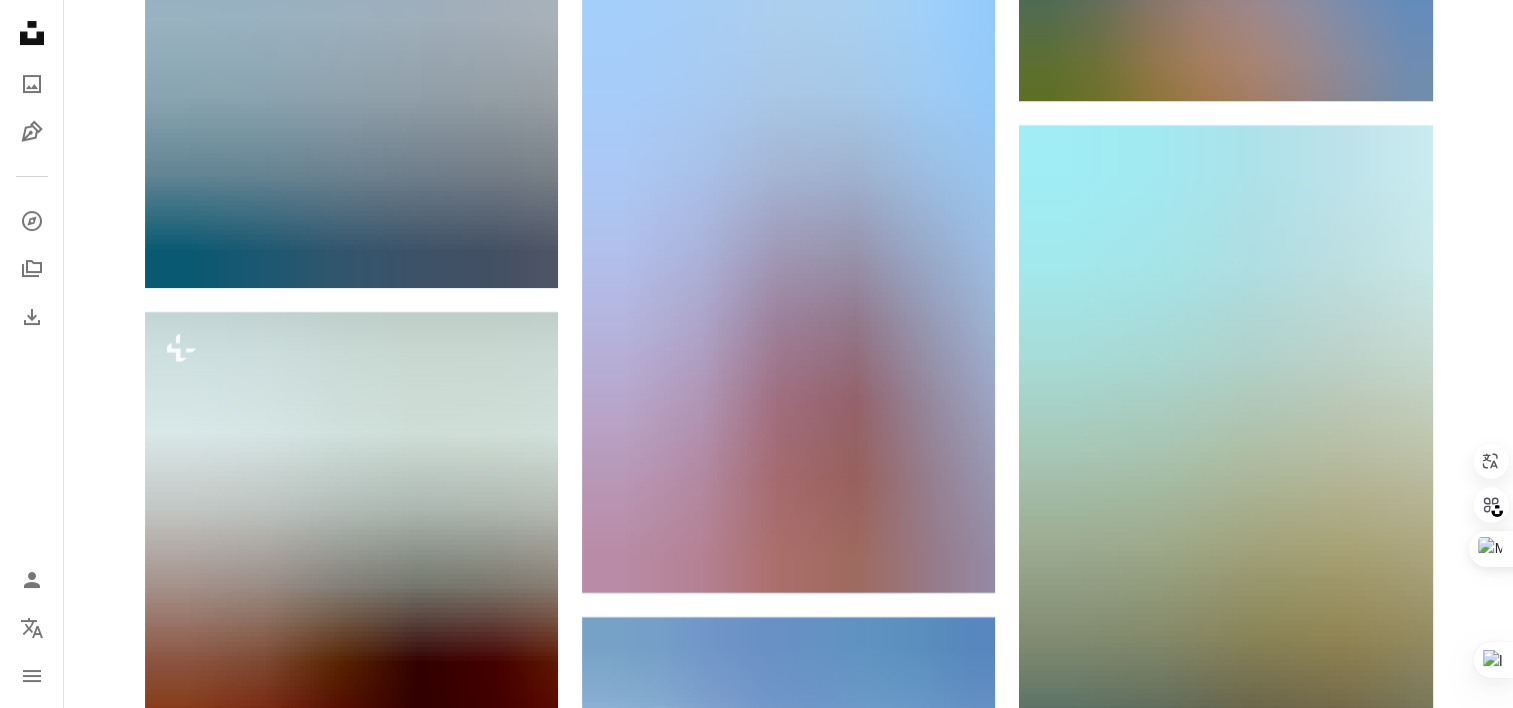 scroll, scrollTop: 8130, scrollLeft: 0, axis: vertical 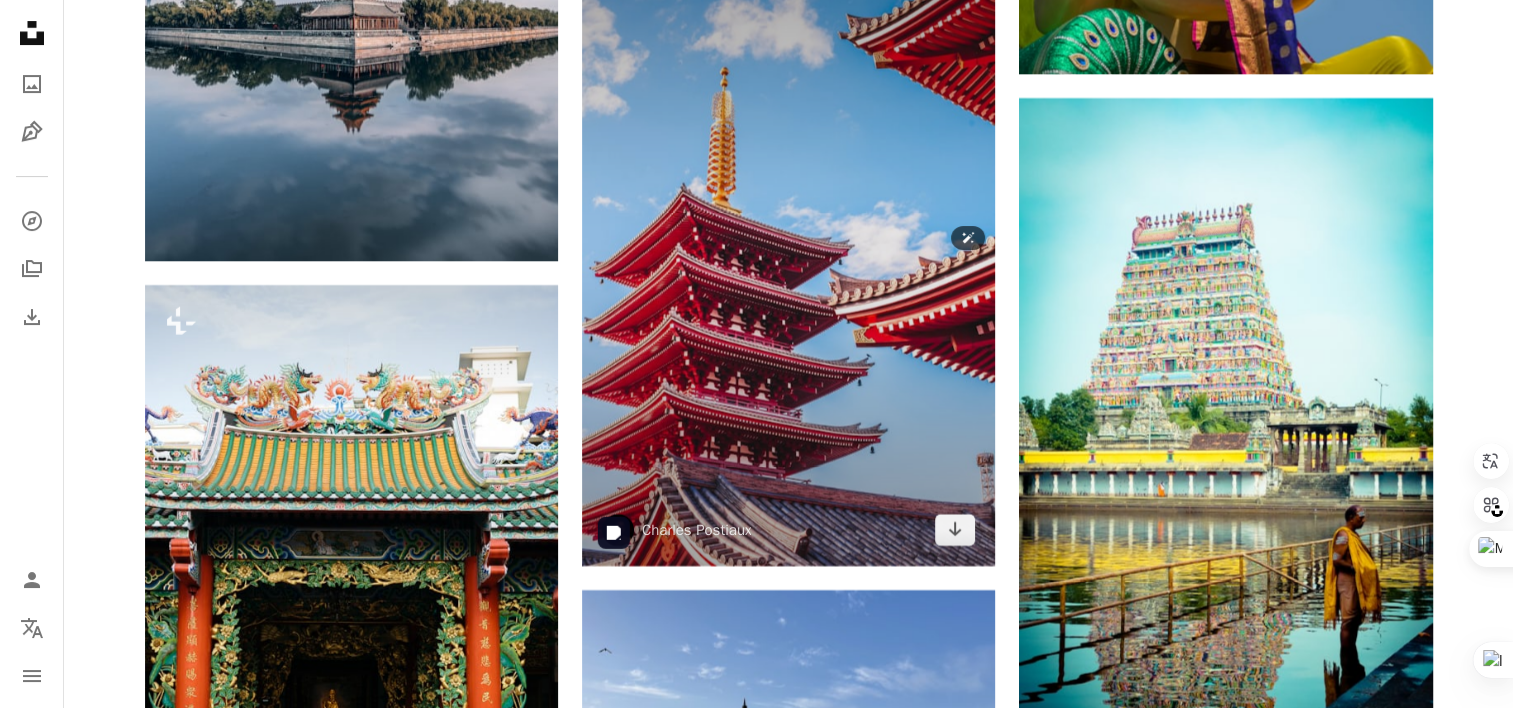 click at bounding box center [788, 256] 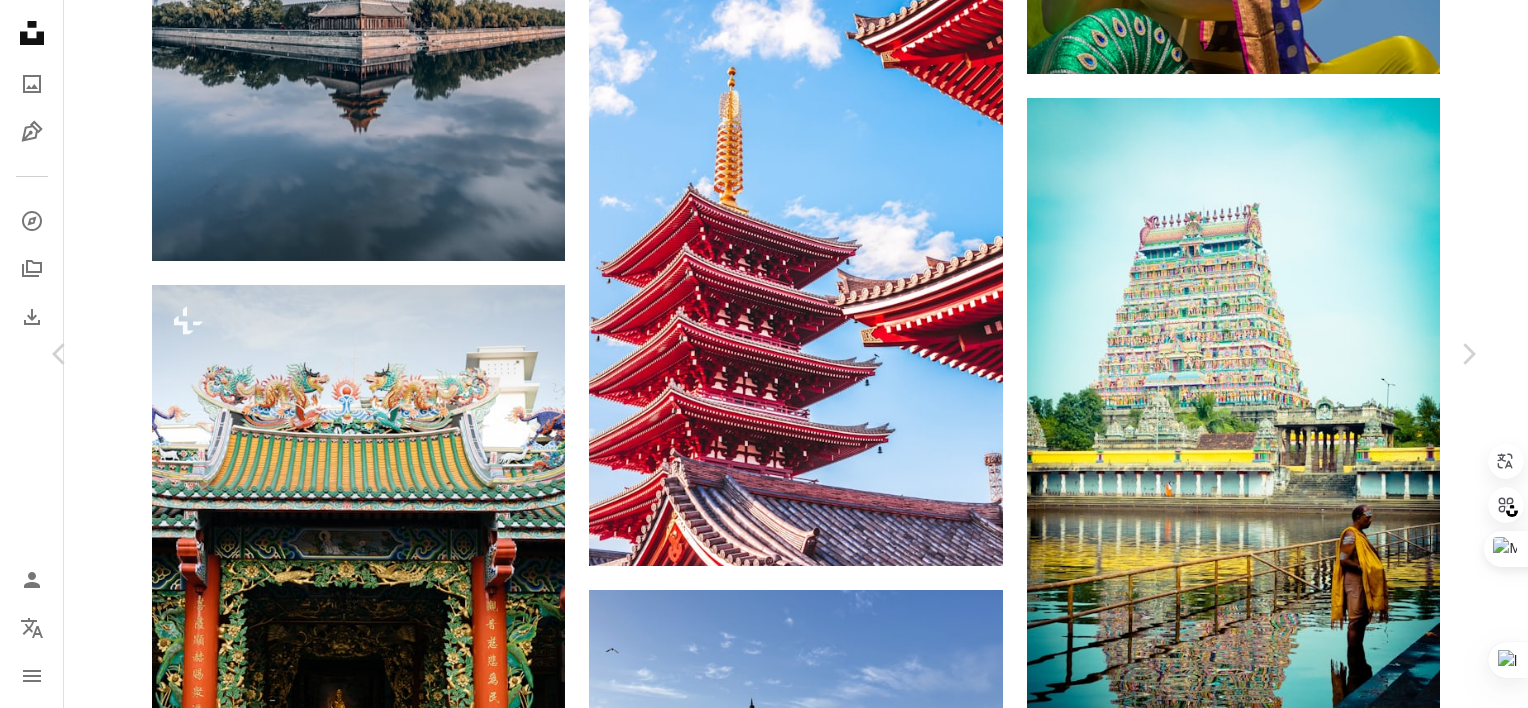 click on "Chevron down" 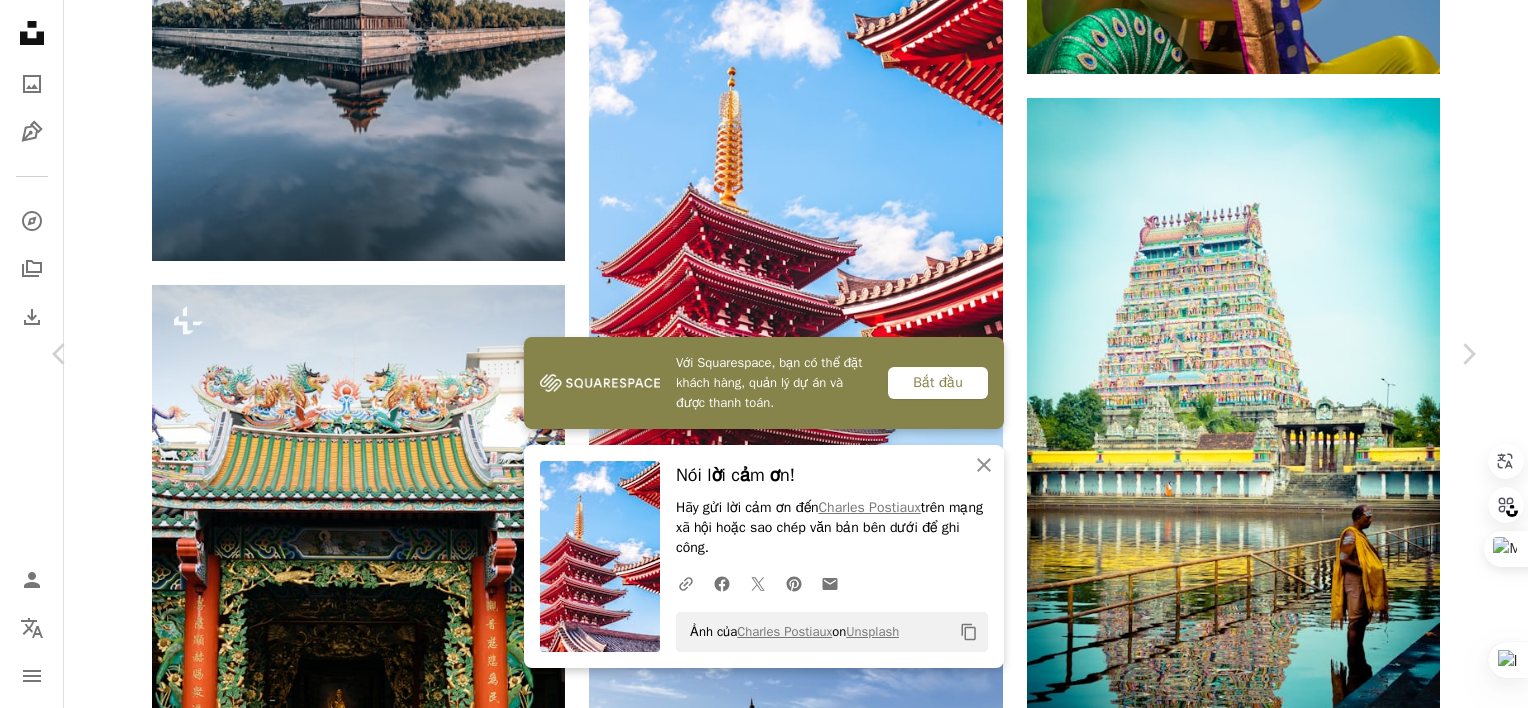 click on "An X shape Chevron left Chevron right Với Squarespace, bạn có thể đặt khách hàng, quản lý dự án và được thanh toán. Bắt đầu An X shape Đóng Nói lời cảm ơn! Hãy gửi lời cảm ơn đến  [FIRST] [LAST]  trên mạng xã hội hoặc sao chép văn bản bên dưới để ghi công. A URL sharing icon (chains) Facebook icon X (formerly Twitter) icon Pinterest icon An envelope Ảnh của  [FIRST] [LAST]  on  Unsplash
Copy content [FIRST] [LAST] [FIRST][LAST] A heart A plus sign Tải xuống miễn phí Chevron down Zoom in Views 703,076 Tải 6,116 Nổi bật trong Hình ảnh A forward-right arrow Chia sẻ Info icon Thông tin More Actions Calendar outlined Xuất bản vào  [MONTH] [DAY], [YEAR] Camera Canon, EOS 5D Mark II Safety Sử dụng miễn phí theo  Giấy phép Unsplash du lịch toà nhà Nhật Bản kiến trúc xanh mây Tokyo đỏ Bầu trời xanh Đẹp miếu mái Châu Á tôn giáo khám phá Vàng tôn giáo chùa" at bounding box center [764, 4205] 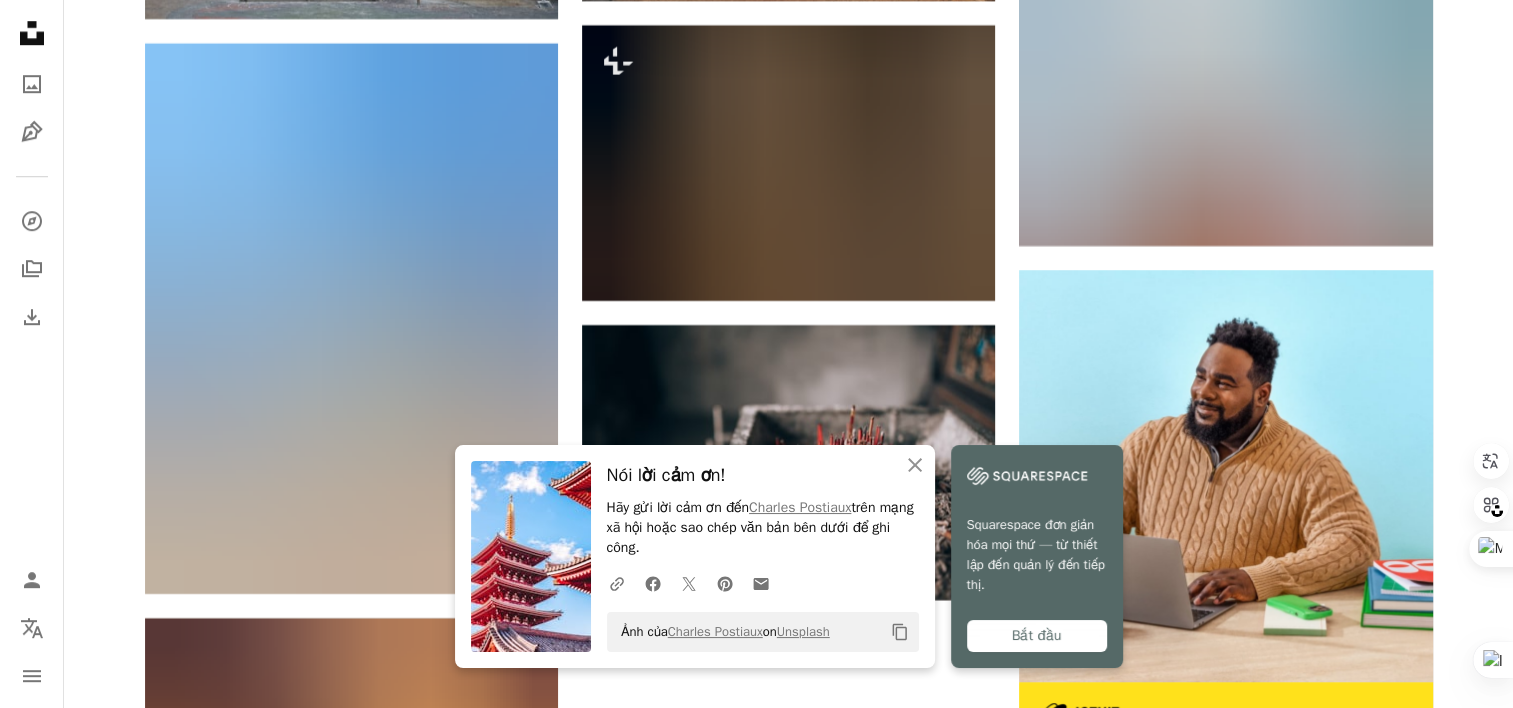 scroll, scrollTop: 9019, scrollLeft: 0, axis: vertical 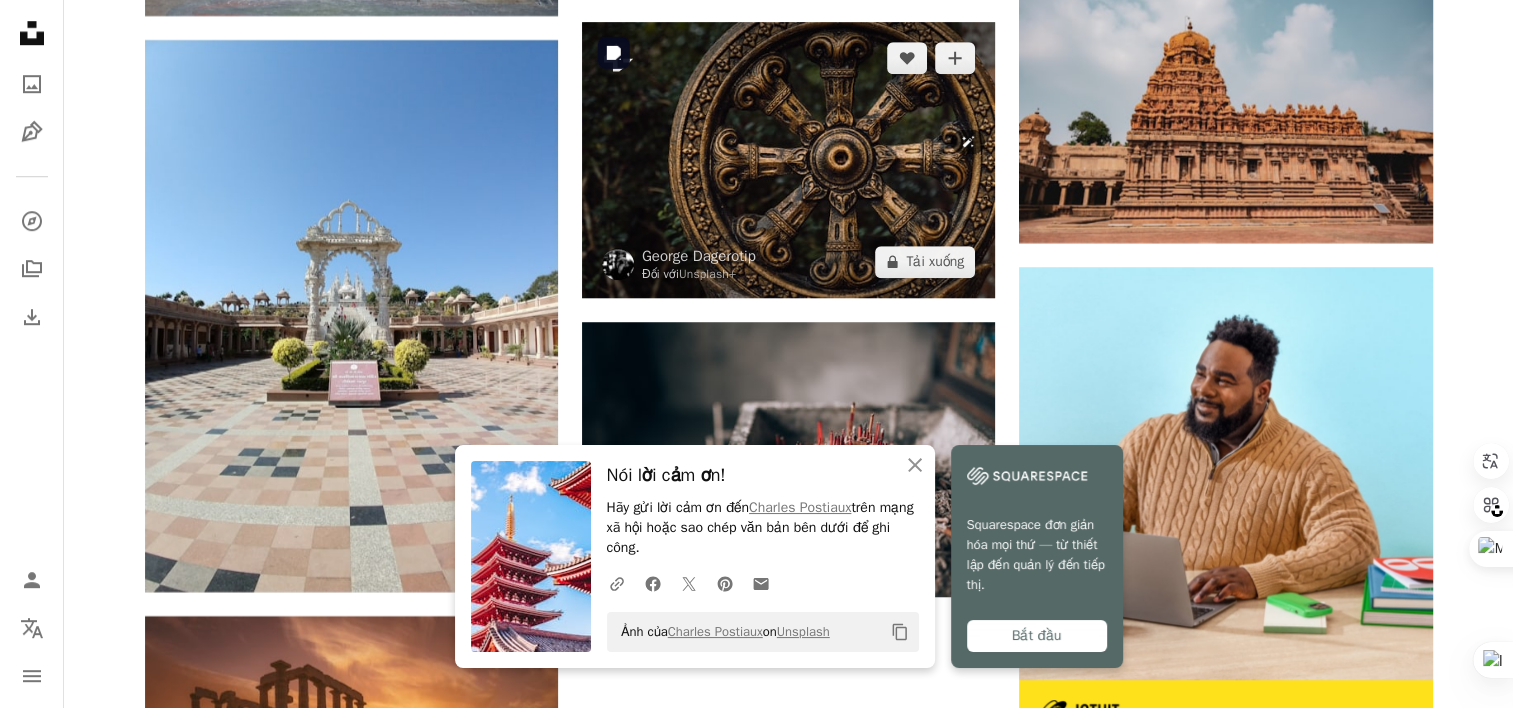 click at bounding box center [788, 159] 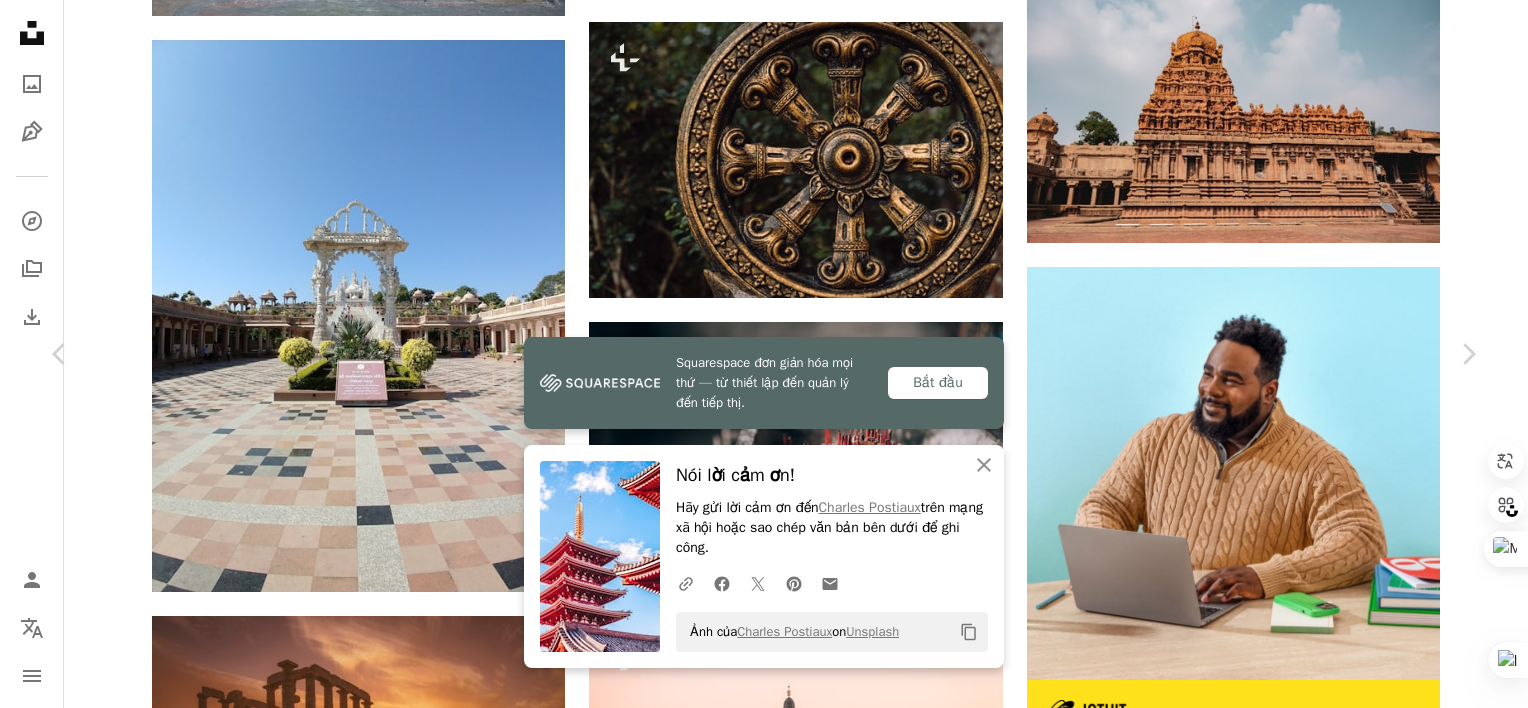 click on "Nói lời cảm ơn! Hãy gửi lời cảm ơn đến [FIRST] [LAST] trên mạng xã hội hoặc sao chép văn bản bên dưới để ghi công. A URL sharing icon (chains) Facebook icon X (formerly Twitter) icon Pinterest icon An envelope Ảnh của [FIRST] [LAST] on Unsplash
Copy content [FIRST] [LAST] Đối với Unsplash+ A heart A plus sign A lock Tải xuống Zoom in A forward-right arrow Chia sẻ More Actions Calendar outlined Xuất bản vào Tháng Ba 14, 2023 Safety Được cấp phép theo Giấy phép Unsplash thiền miếu Zen Mindfulness niềm tin tôn giáo lòng thương Phật giáo nghiệp Phật giáo Giác ngộ pháp bồ tát Sangha Hình ảnh Creative Commons Từ loạt bài này Chevron right Plus sign for Unsplash+ Plus sign for Unsplash+ Plus sign for Unsplash+ A heart For" at bounding box center (764, 6558) 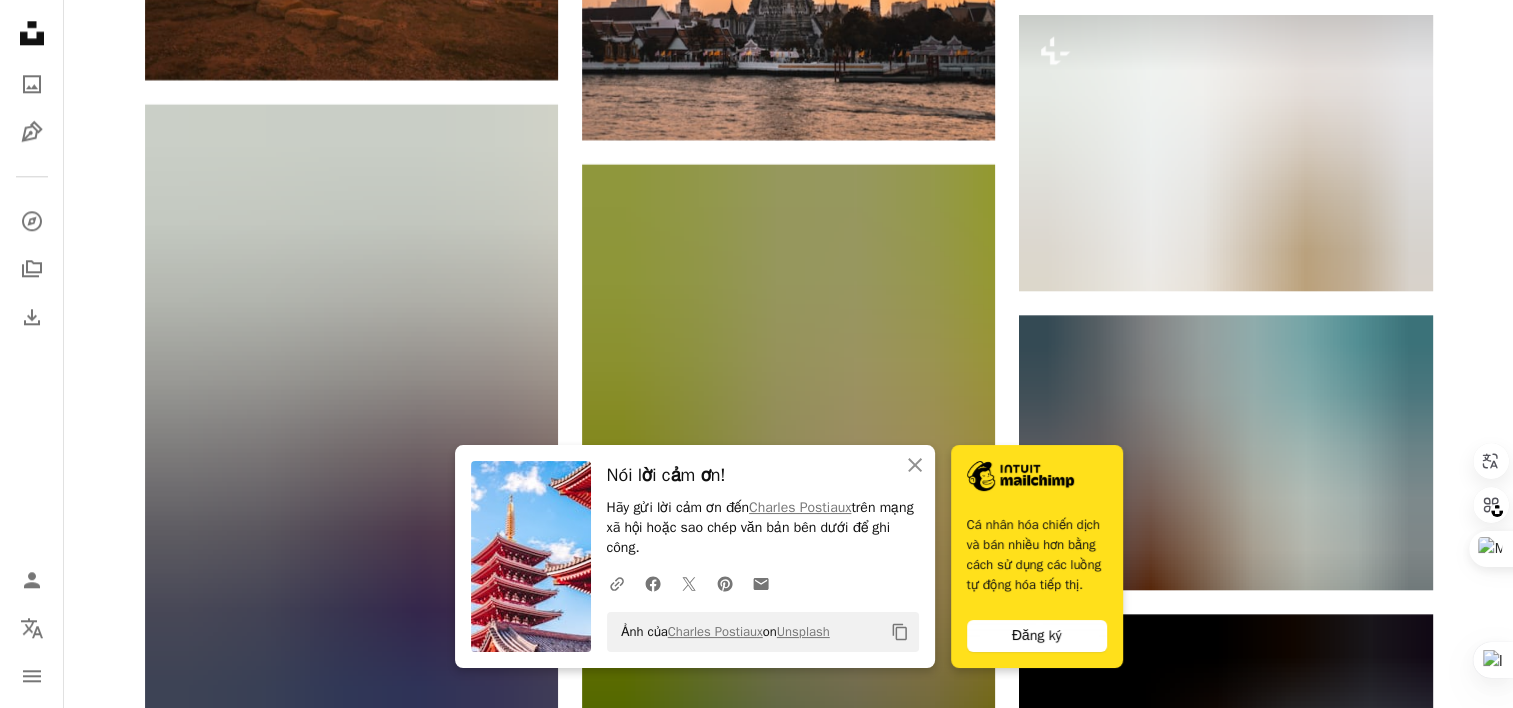 scroll, scrollTop: 9844, scrollLeft: 0, axis: vertical 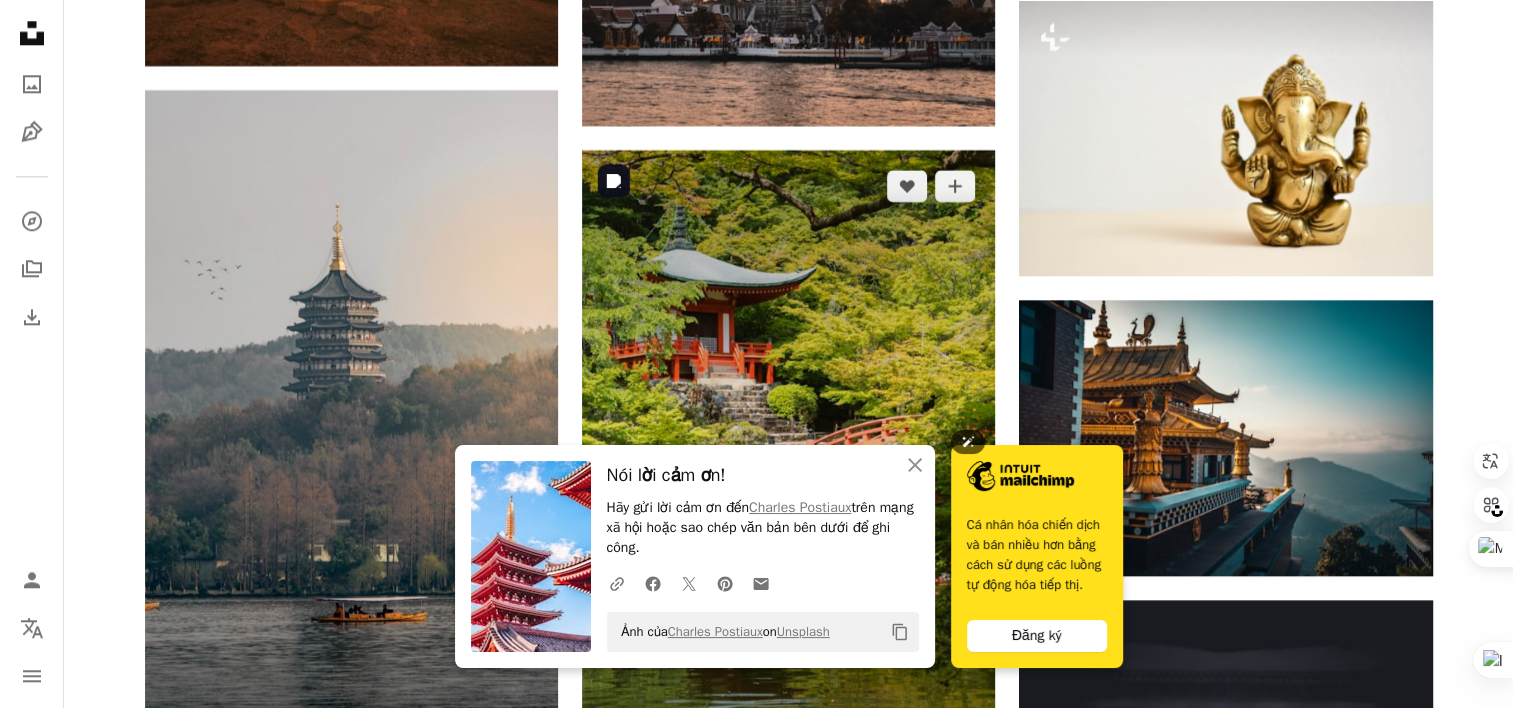 click at bounding box center [788, 459] 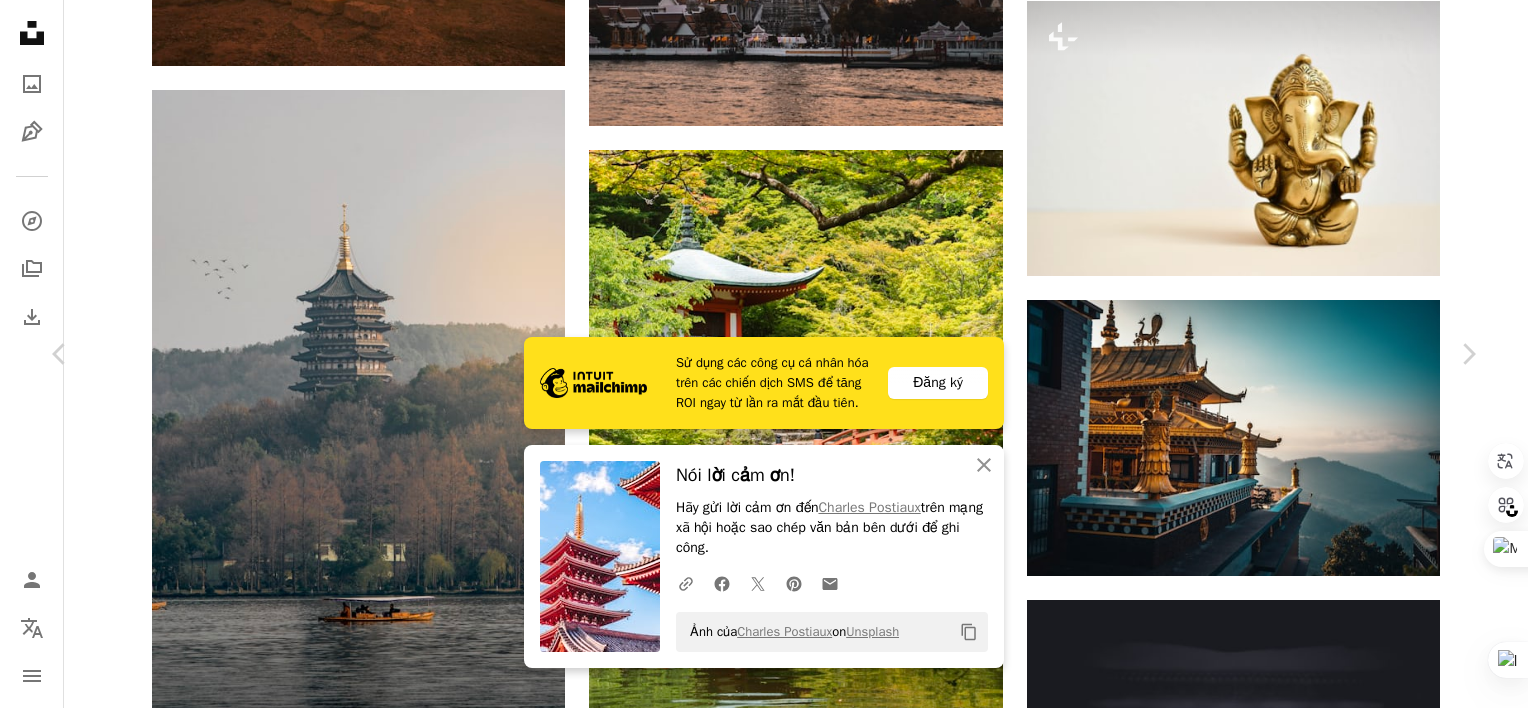 click on "Chevron down" 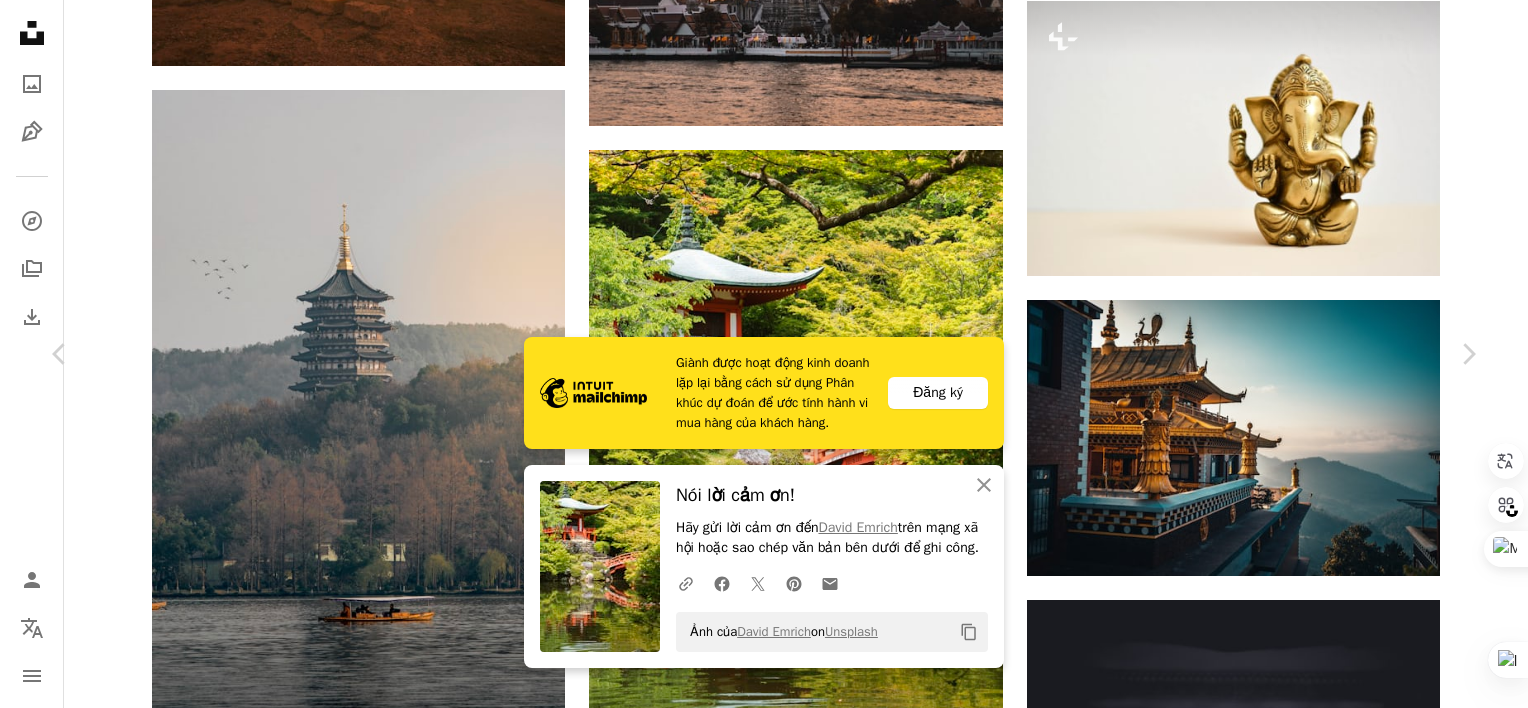click on "Nói lời cảm ơn! Hãy gửi lời cảm ơn đến [FIRST] [LAST] trên mạng xã hội hoặc sao chép văn bản bên dưới để ghi công. A URL sharing icon (chains) Facebook icon X (formerly Twitter) icon Pinterest icon An envelope Ảnh của [FIRST] [LAST] on Unsplash
Copy content [FIRST] [LAST] Có sẵn để thuê A checkmark inside of a circle A heart A plus sign Tải xuống miễn phí Chevron down Zoom in Views 4,394,053 Tải 45,509 A forward-right arrow Chia sẻ Info icon Thông tin More Actions A map marker Daigo-ji, [CITY], [COUNTRY] Calendar outlined Xuất bản vào 26 Tháng Năm, 2019 Camera SONY, ILCE-7S Safety Sử dụng miễn phí theo Giấy phép Unsplash Nhật Bản vườn hồ Hình nền Nhật Bản cầu miếu Kyoto toà nhà" at bounding box center (764, 5733) 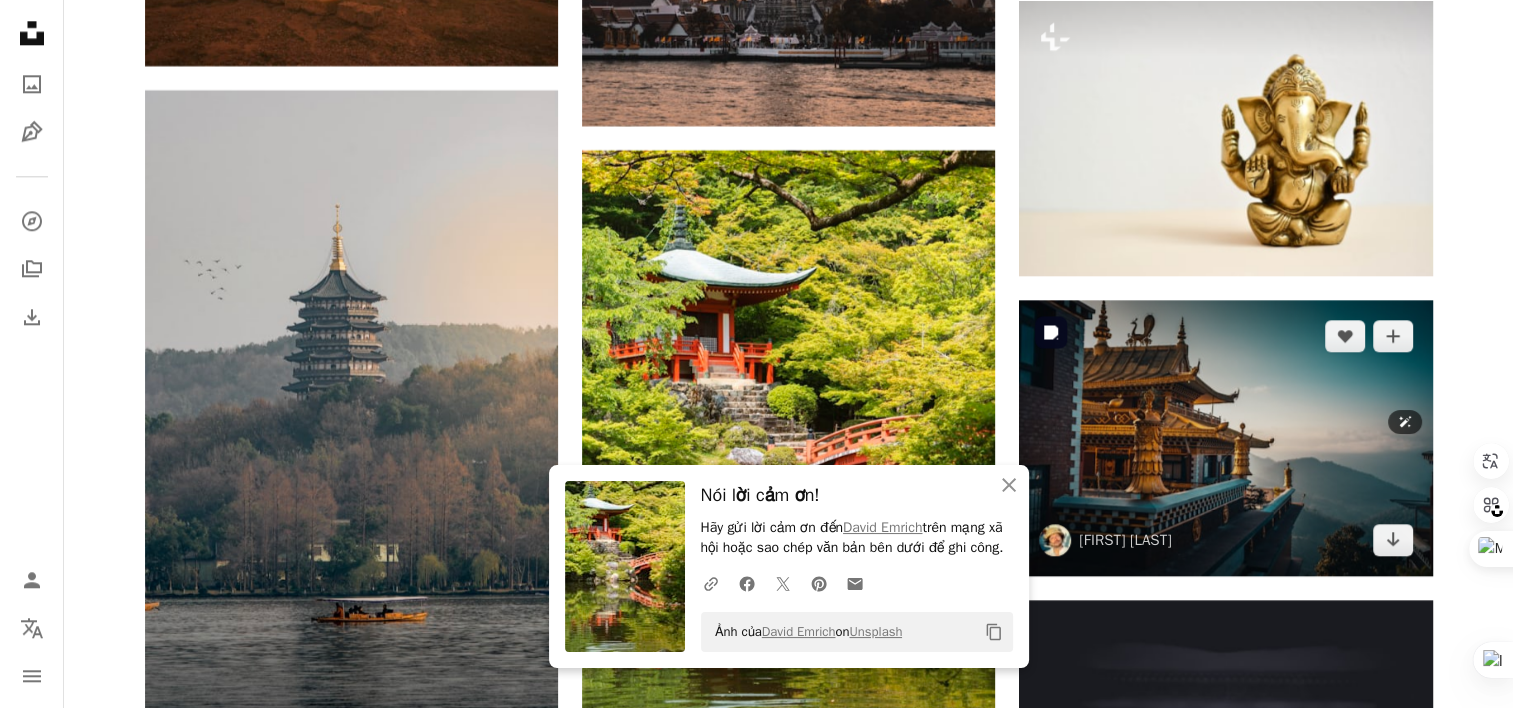 click at bounding box center (1225, 437) 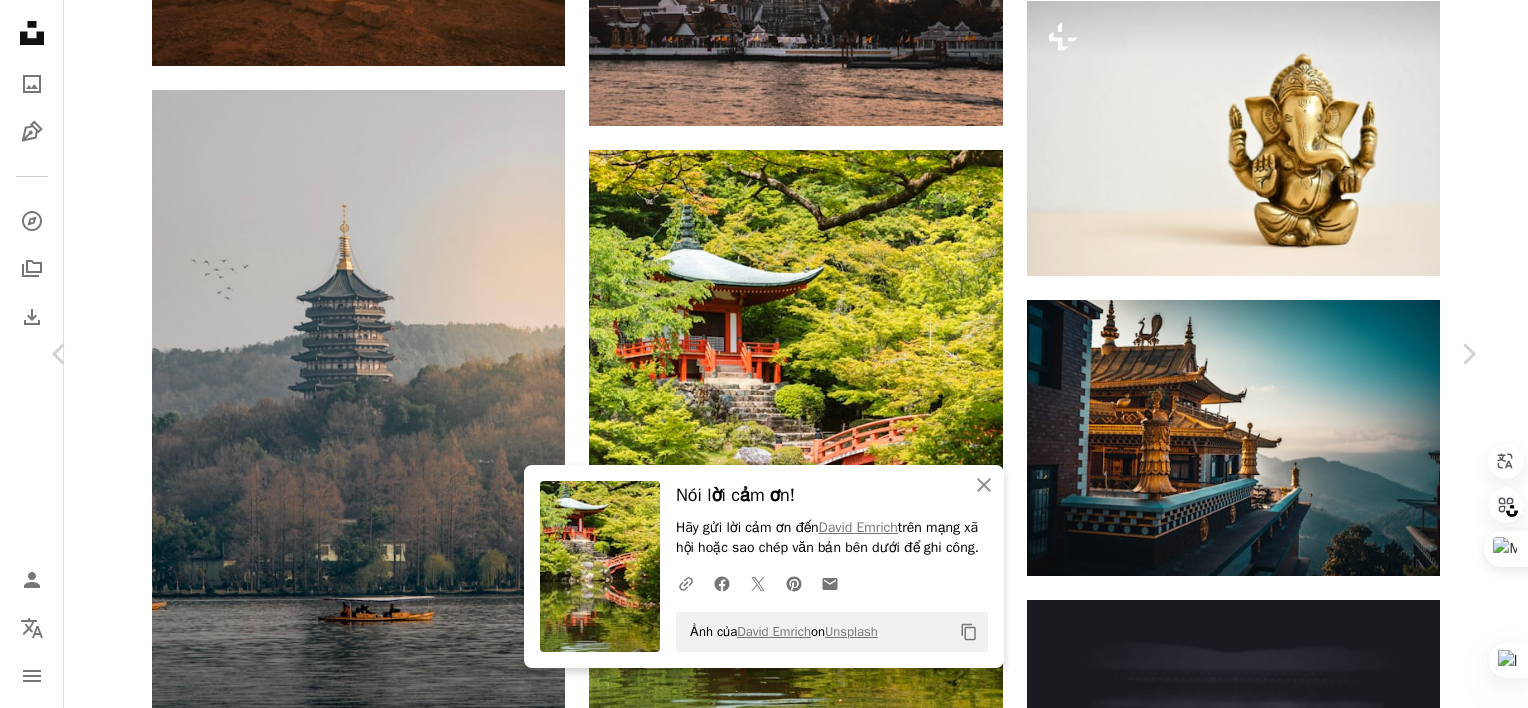 click on "Chevron down" 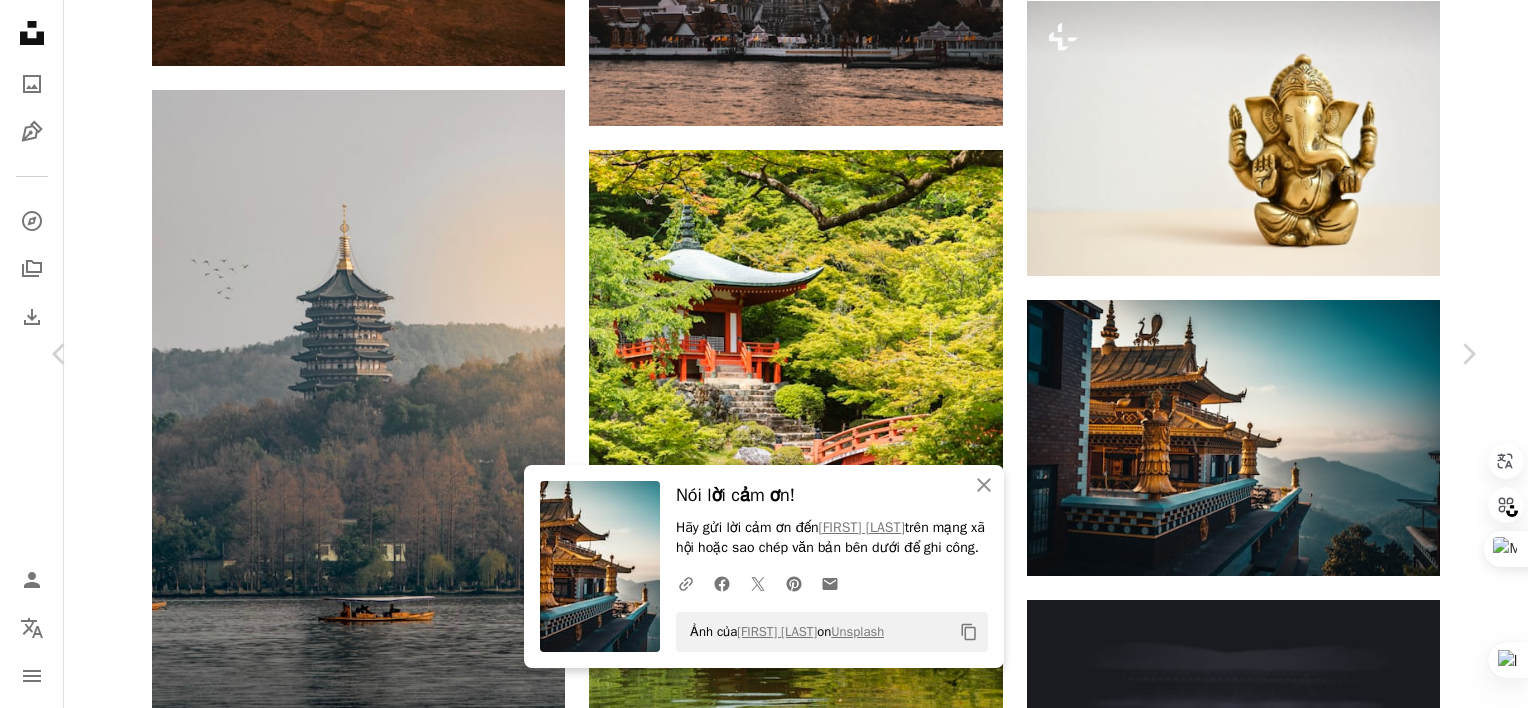 click on "Ảnh của [FIRST] [LAST] on Unsplash
Copy content [FIRST] [LAST] [USERNAME]" at bounding box center [764, 5733] 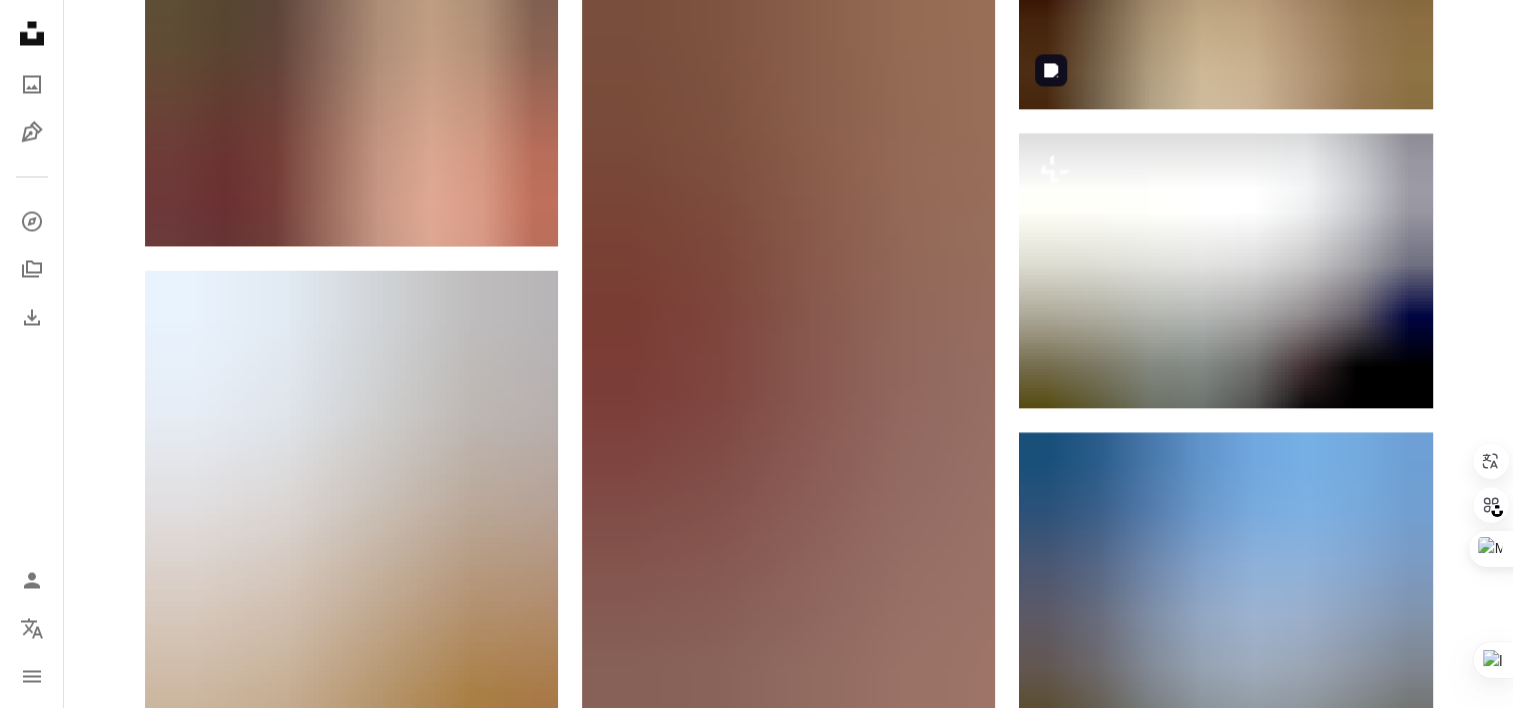scroll, scrollTop: 11248, scrollLeft: 0, axis: vertical 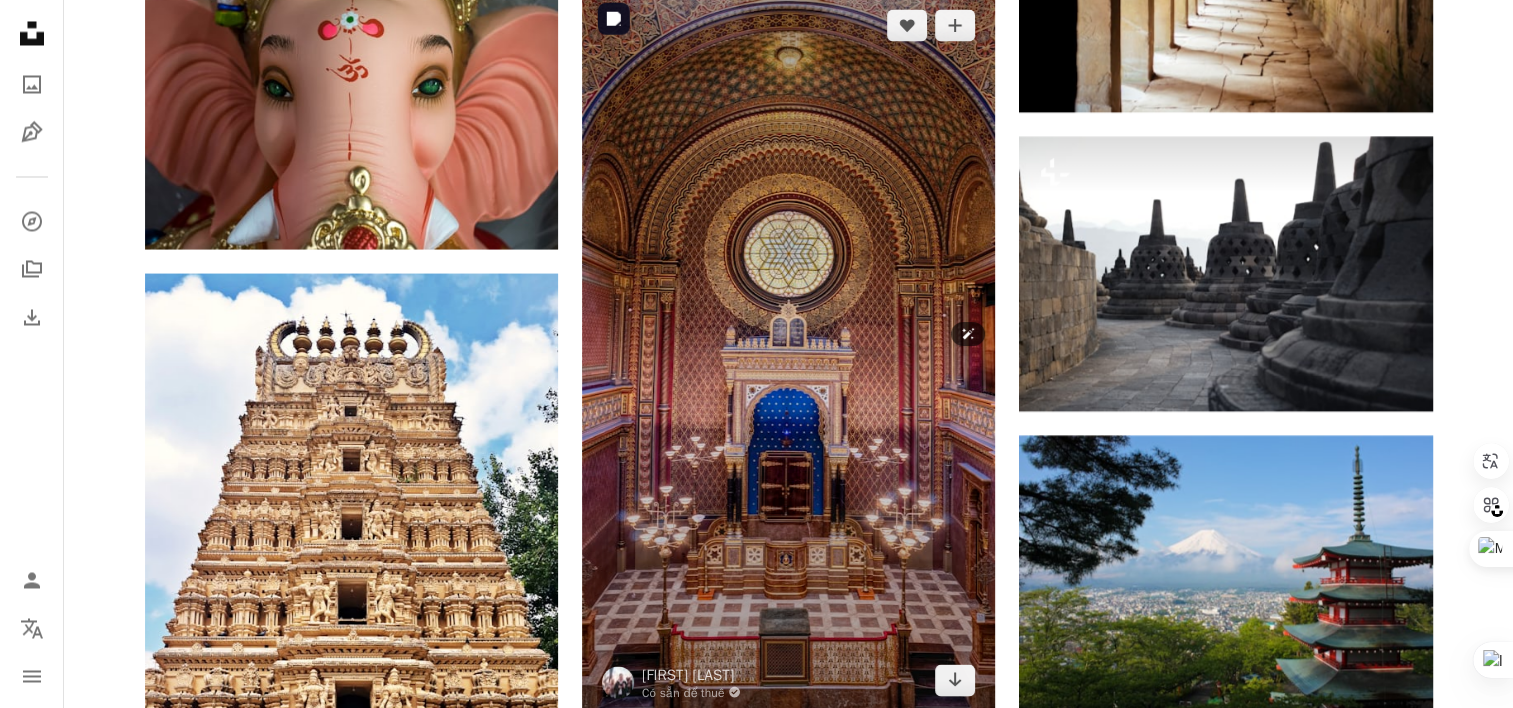 click at bounding box center [788, 352] 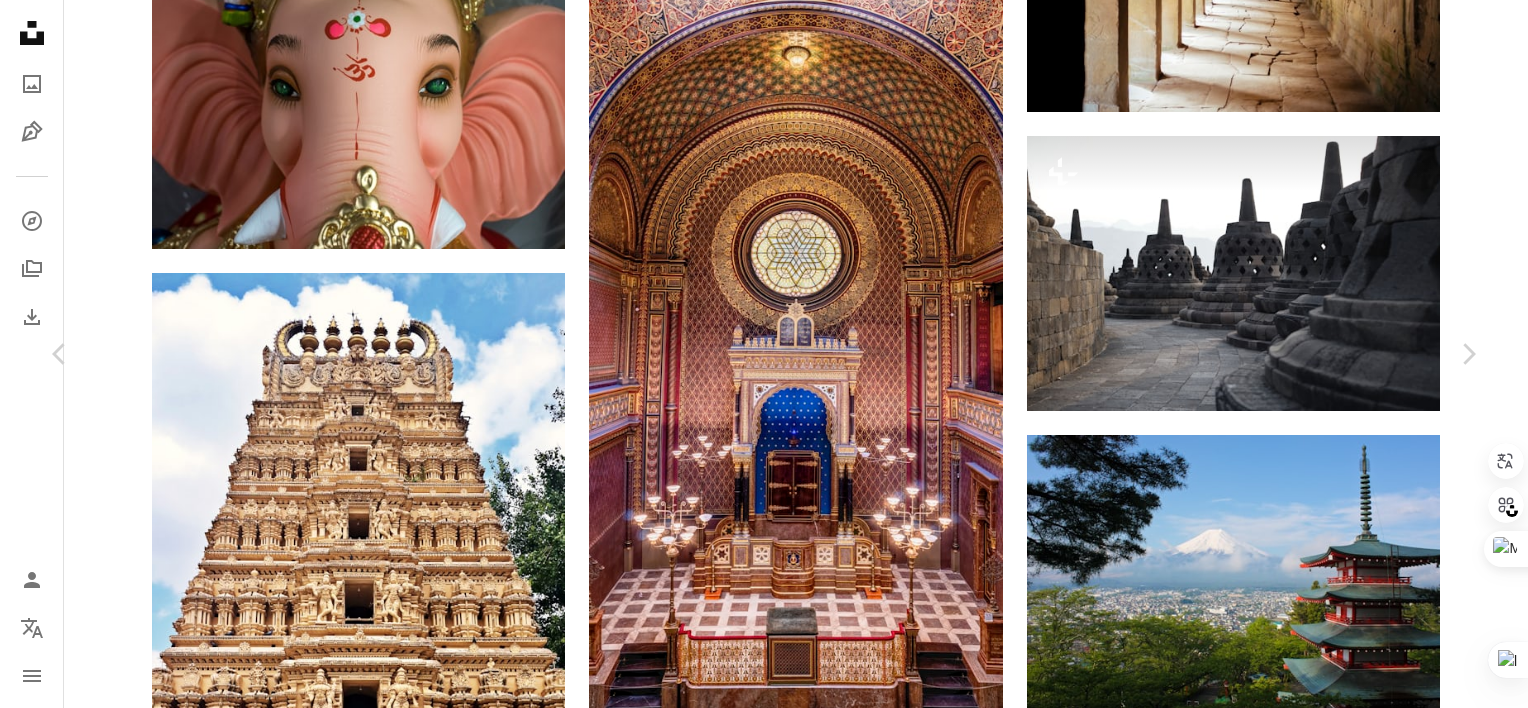 click 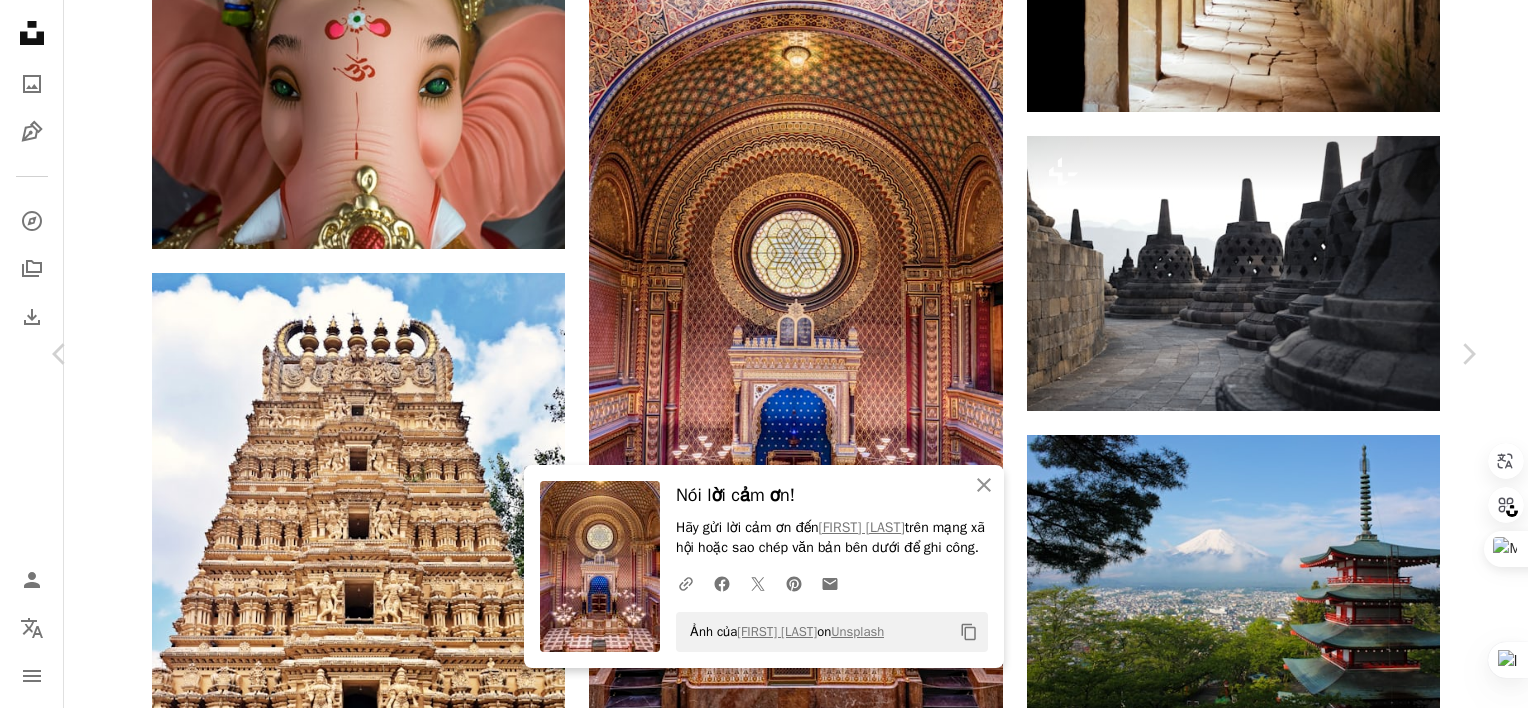 click on "Nói lời cảm ơn! Hãy gửi lời cảm ơn đến [FIRST] [LAST] trên mạng xã hội hoặc sao chép văn bản bên dưới để ghi công. A URL sharing icon (chains) Facebook icon X (formerly Twitter) icon Pinterest icon An envelope Ảnh của [FIRST] [LAST] on Unsplash
Copy content [FIRST] [LAST] Có sẵn để thuê A checkmark inside of a circle A heart A plus sign Tải xuống miễn phí Chevron down Zoom in Views 1,402,091 Tải 17,609 A forward-right arrow Chia sẻ Info icon Thông tin More Actions Calendar outlined Xuất bản vào Tháng Bảy 26, 2018 Camera SONY, ILCE-6300 Safety Sử dụng miễn phí theo Giấy phép Unsplash Thiết kế nội thất thiết kế nội thất miếu [CITY] tôn giáo trần Giáo đường Do Thái Jews toà nhà kiến trúc nhà thờ thờ sân Cathedral trong nhà bàn thờ miếu lối đi Hình ảnh miễn phí Xem thêm trên iStock ↗ A heart A heart" at bounding box center (764, 4328) 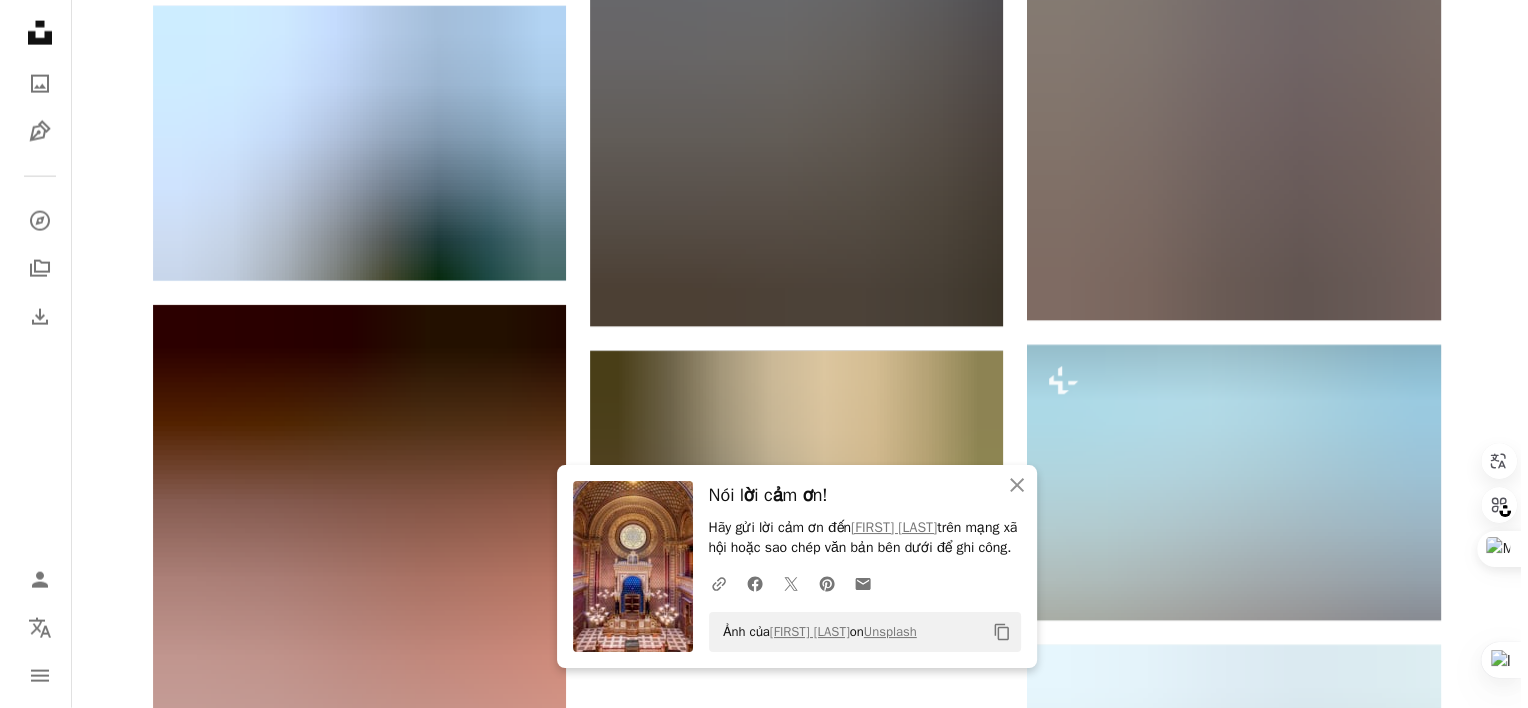 scroll, scrollTop: 12282, scrollLeft: 0, axis: vertical 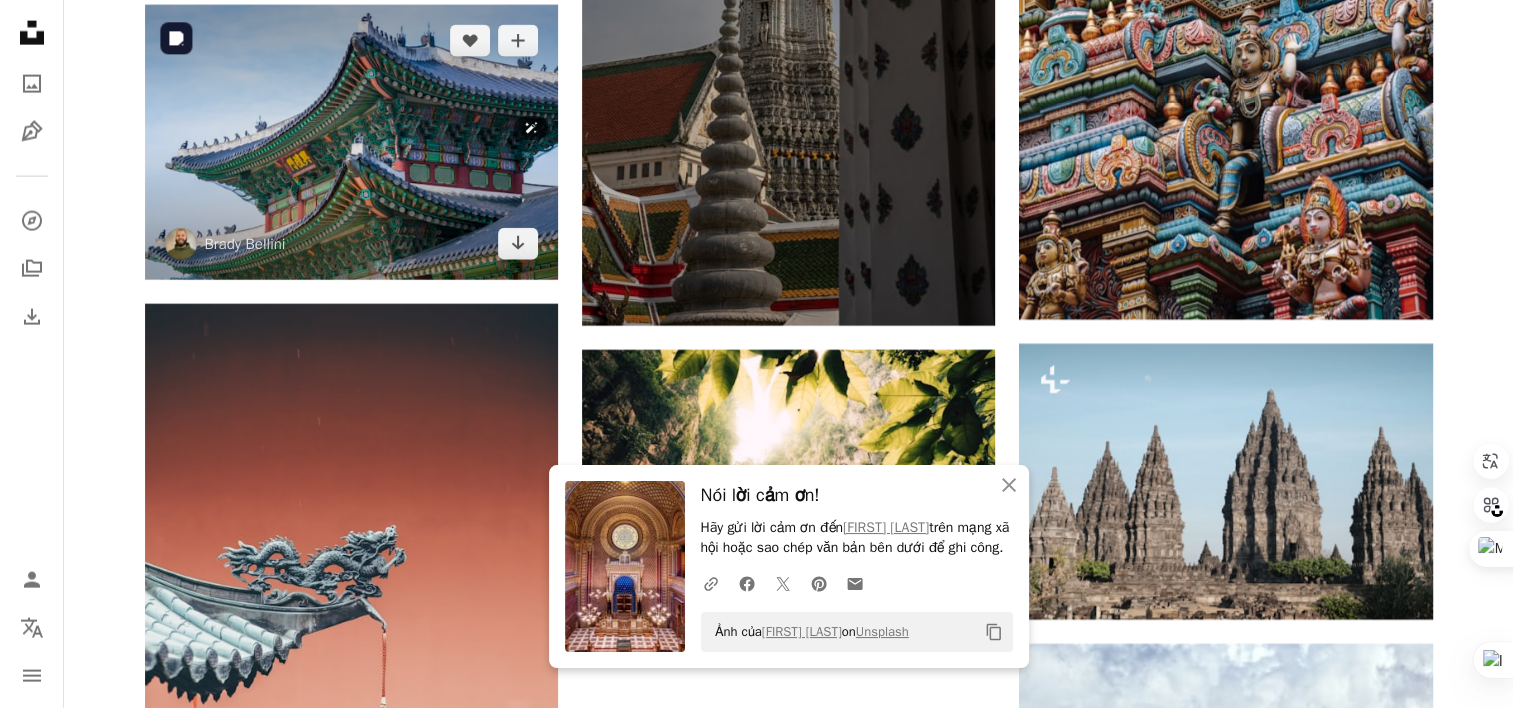 click at bounding box center [351, 142] 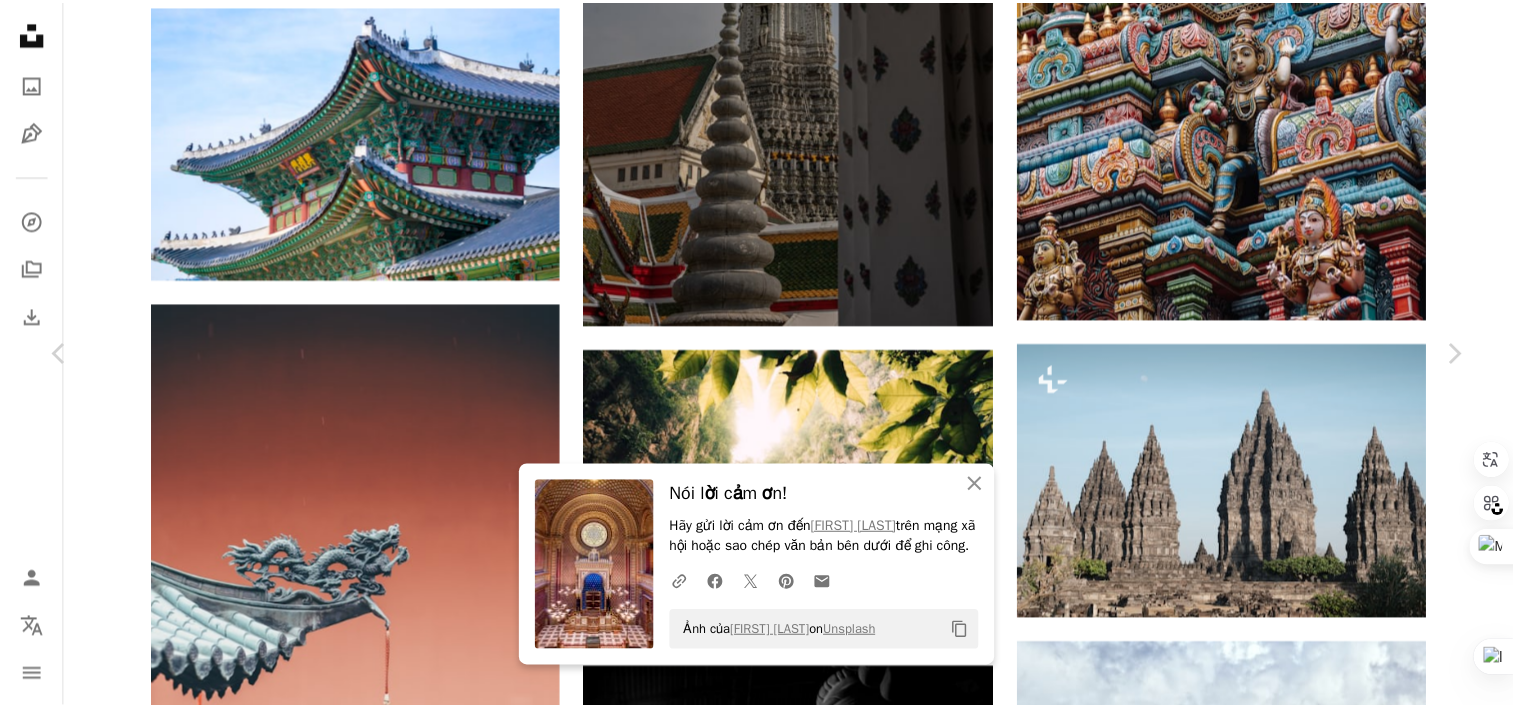 scroll, scrollTop: 0, scrollLeft: 0, axis: both 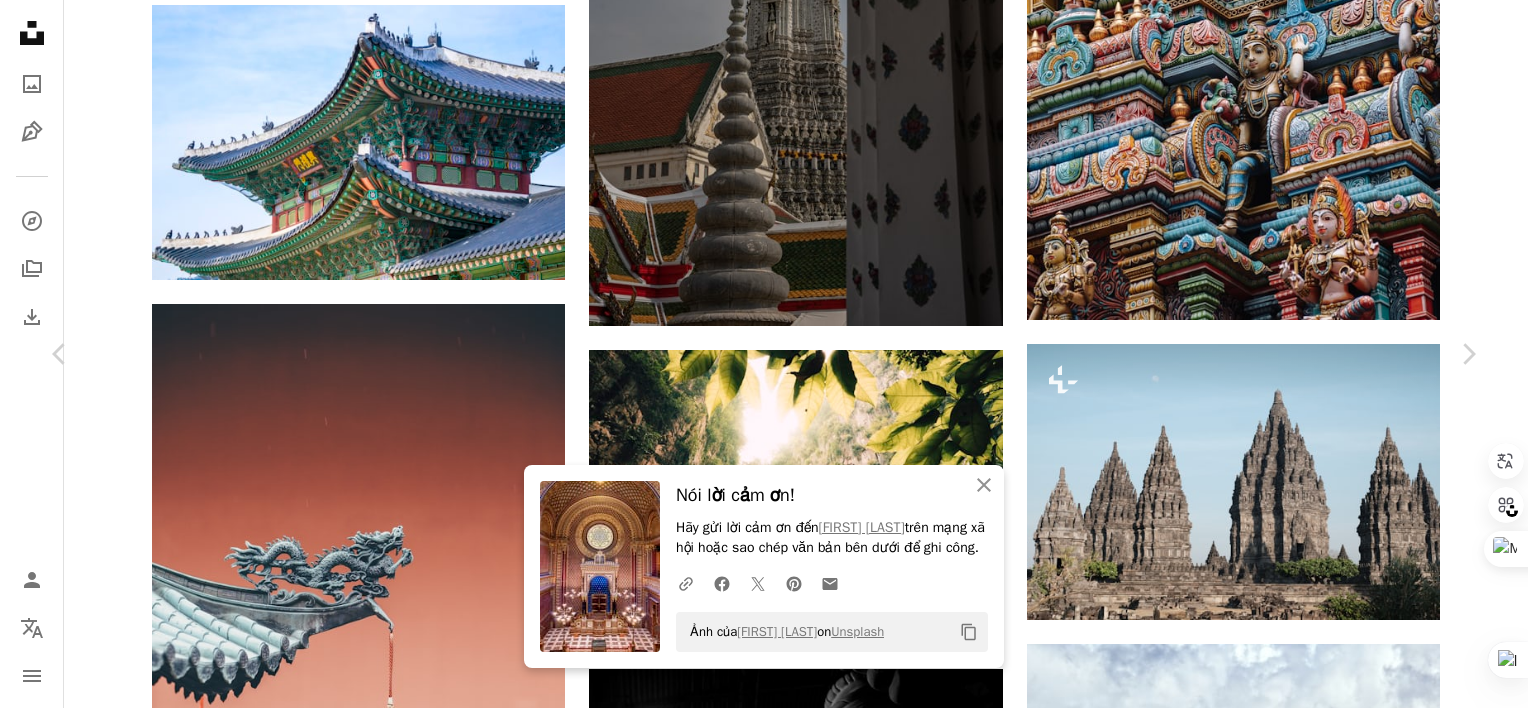 click on "Chevron down" 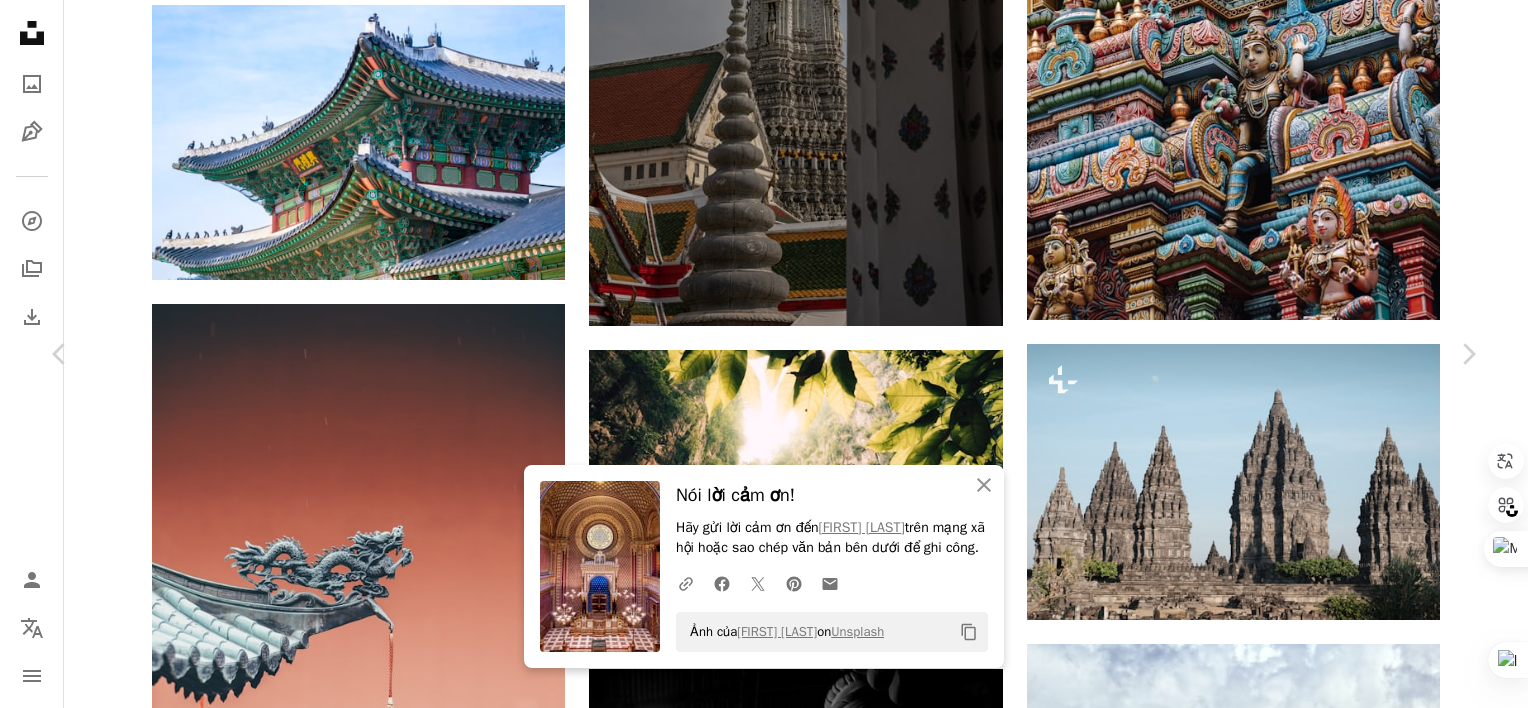 click on "(6000 x 4000)" at bounding box center (1298, 5508) 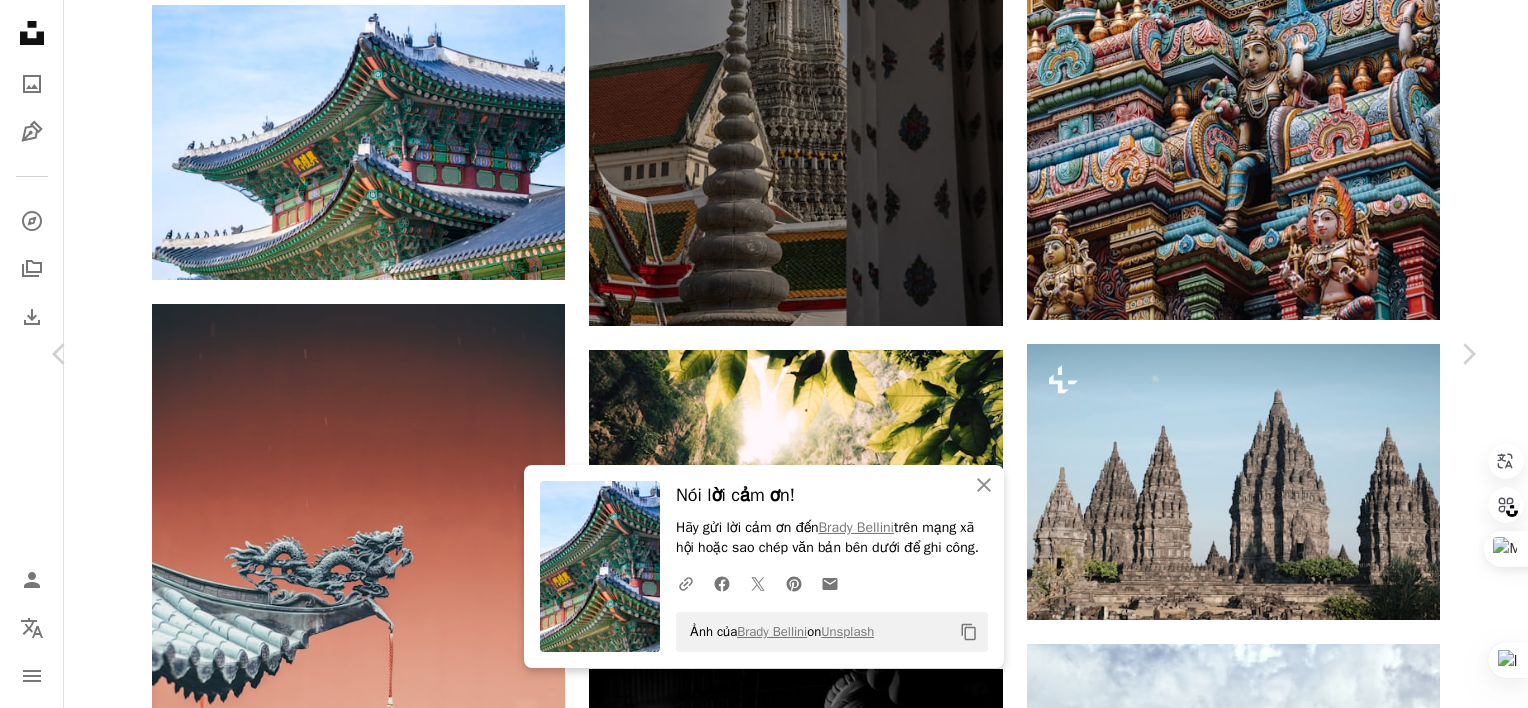 click on "Nói lời cảm ơn! Hãy gửi lời cảm ơn đến [FIRST] [LAST] trên mạng xã hội hoặc sao chép văn bản bên dưới để ghi công. A URL sharing icon (chains) Facebook icon X (formerly Twitter) icon Pinterest icon An envelope Ảnh của [FIRST] [LAST] on Unsplash
Copy content [FIRST] [LAST] [FIRST] [LAST] A heart A plus sign Tải xuống miễn phí Chevron down Zoom in Views 5,936,243 Tải 60,293 Nổi bật trong Hình ảnh A forward-right arrow Chia sẻ Info icon Thông tin More Actions A map marker Jongno-gu, Seoul, [COUNTRY] Calendar outlined Xuất bản vào Tháng Mười Một 26, 2015 Camera TẬP ĐOÀN NIKON, NIKON D3300 Safety Sử dụng miễn phí theo Giấy phép Unsplash toà nhà kiến trúc xanh Màu sắc Hàn Quốc miếu Hàn Quốc châu Á cấu trúc cung tiếng Triều Tiên Rooftop Monument chi tiết miếu Cung điện Gyeongbokgung Nơi thờ cúng Gwanghwamun xám thờ A heart 7" at bounding box center [764, 5641] 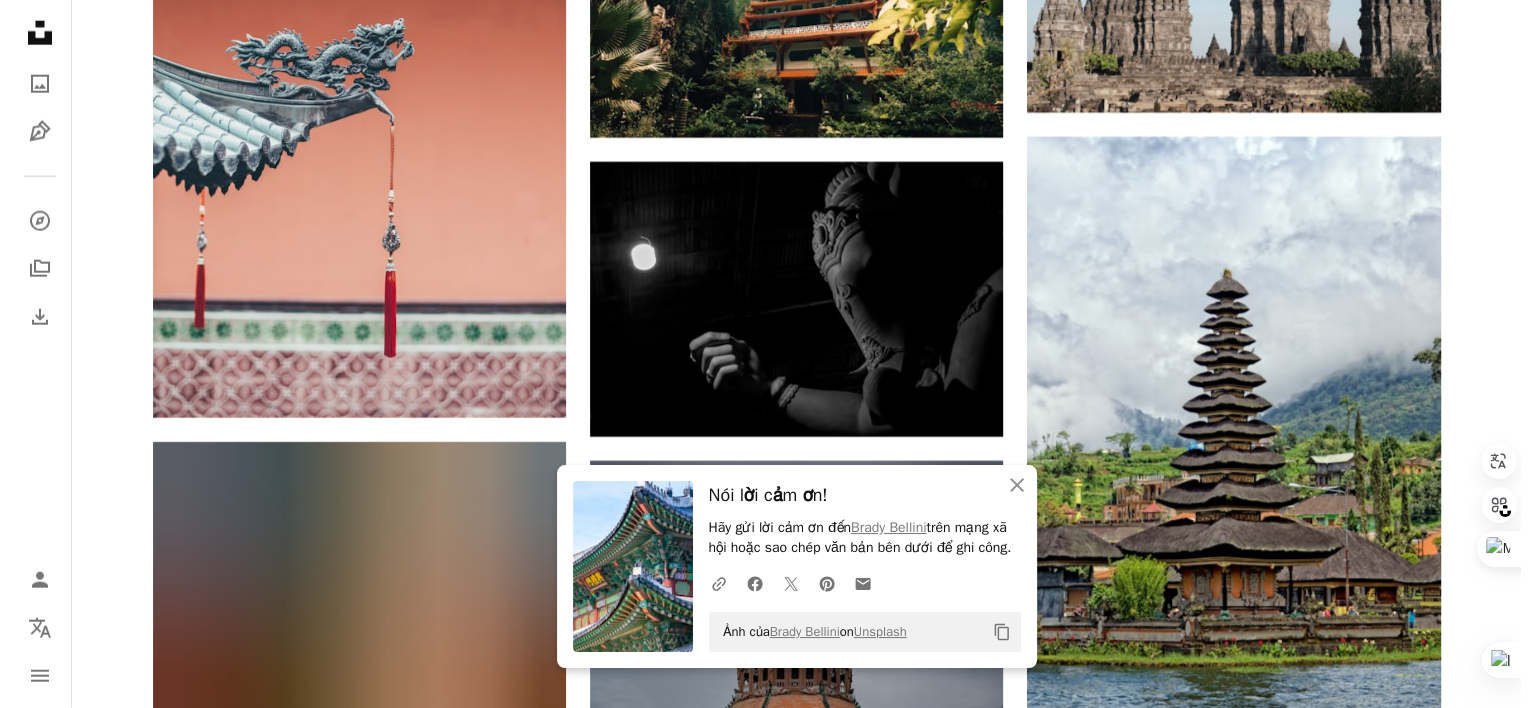 scroll, scrollTop: 12821, scrollLeft: 0, axis: vertical 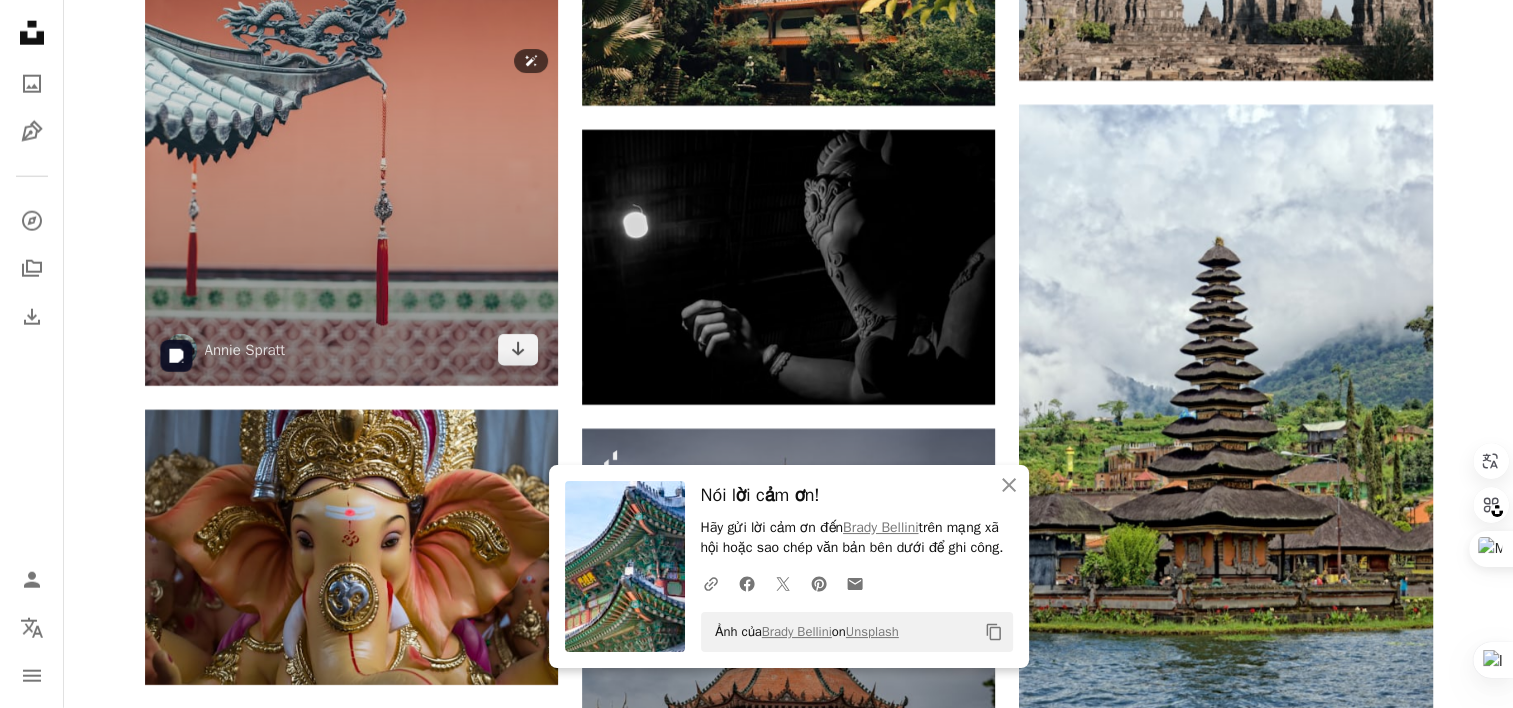 click at bounding box center (351, 75) 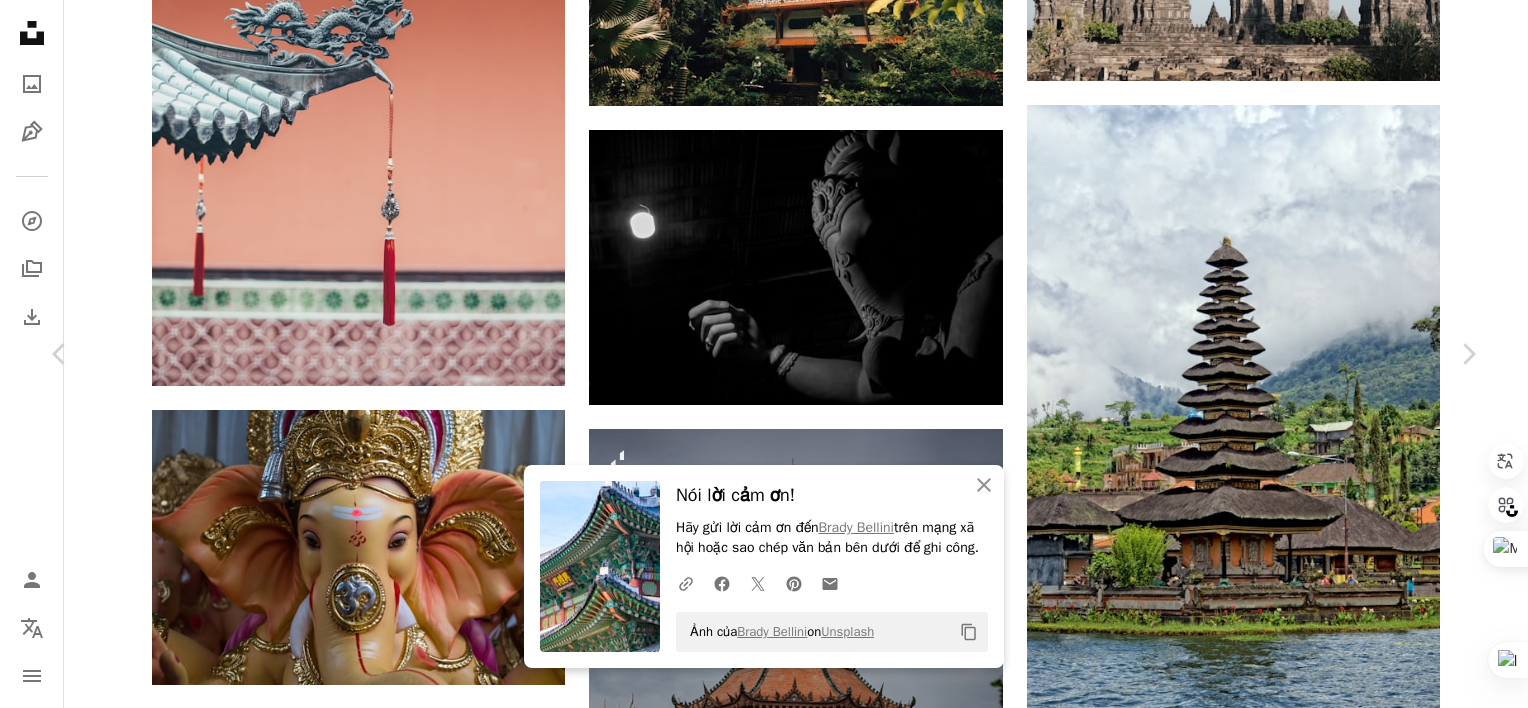 scroll, scrollTop: 610, scrollLeft: 0, axis: vertical 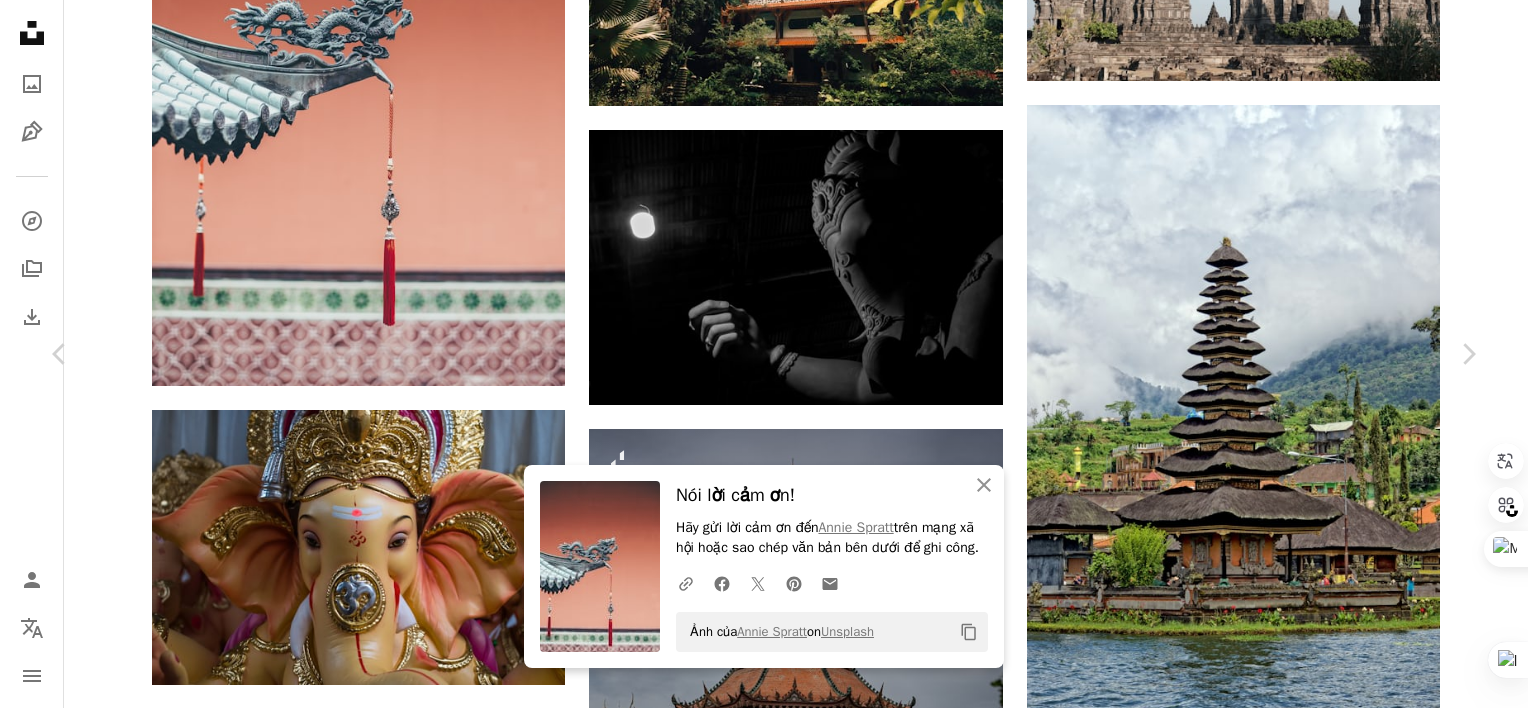click on "Trung quốc" at bounding box center (1319, 5095) 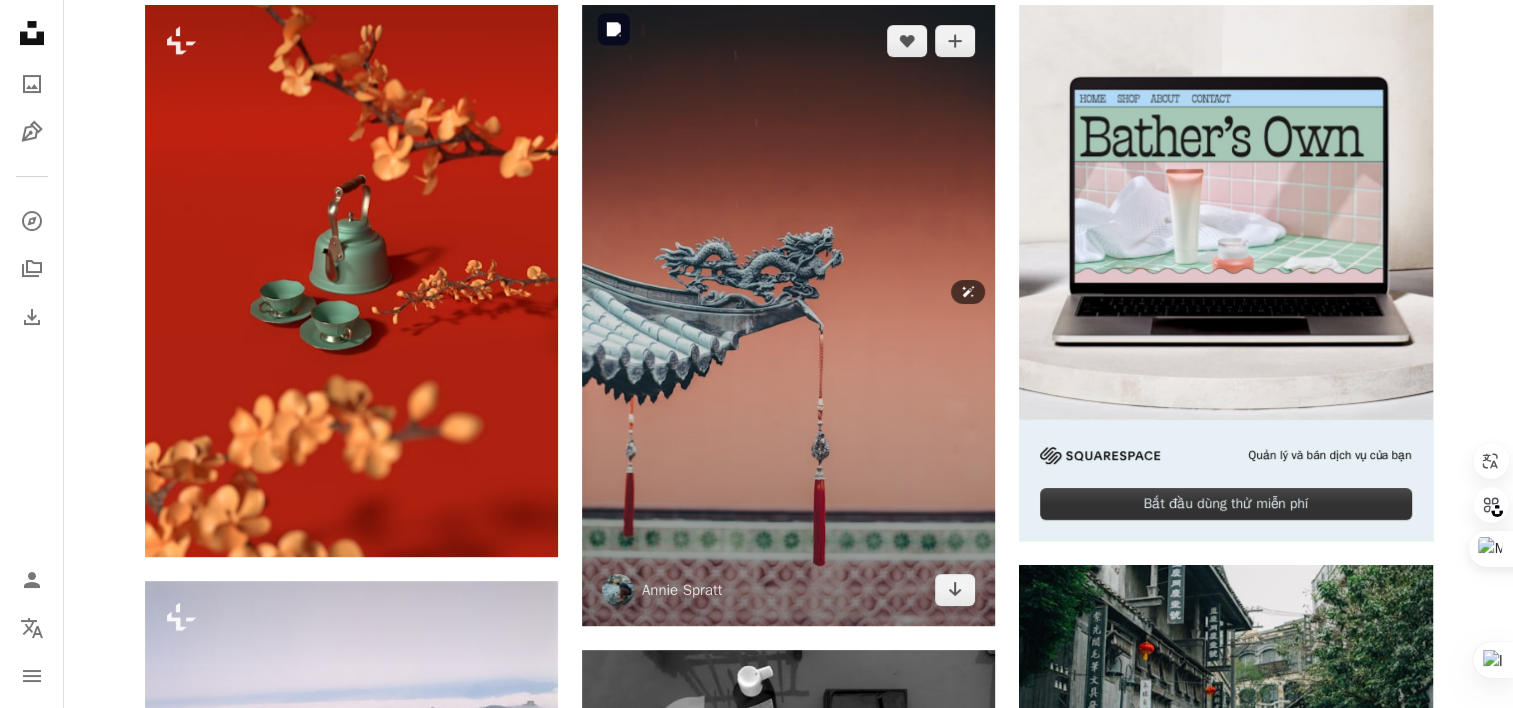 scroll, scrollTop: 513, scrollLeft: 0, axis: vertical 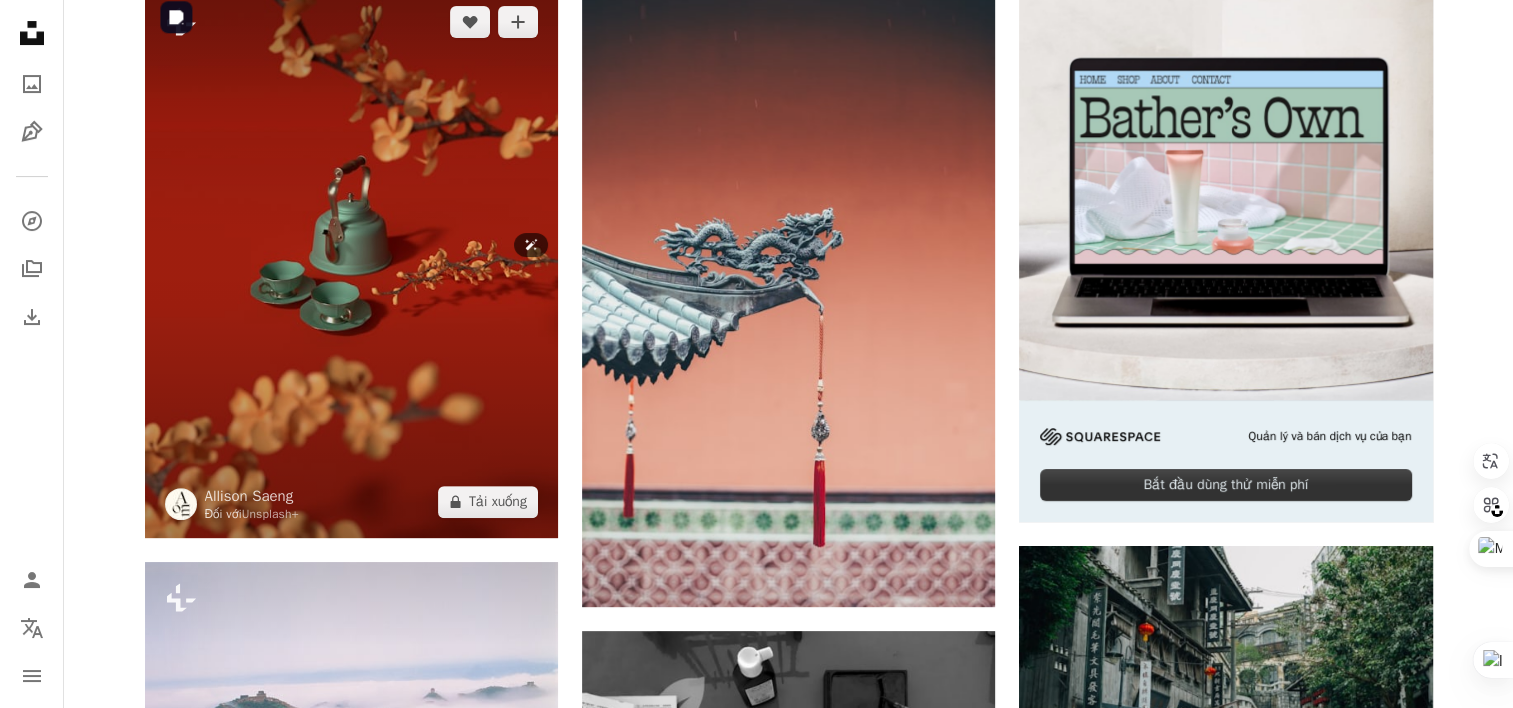 click at bounding box center [351, 261] 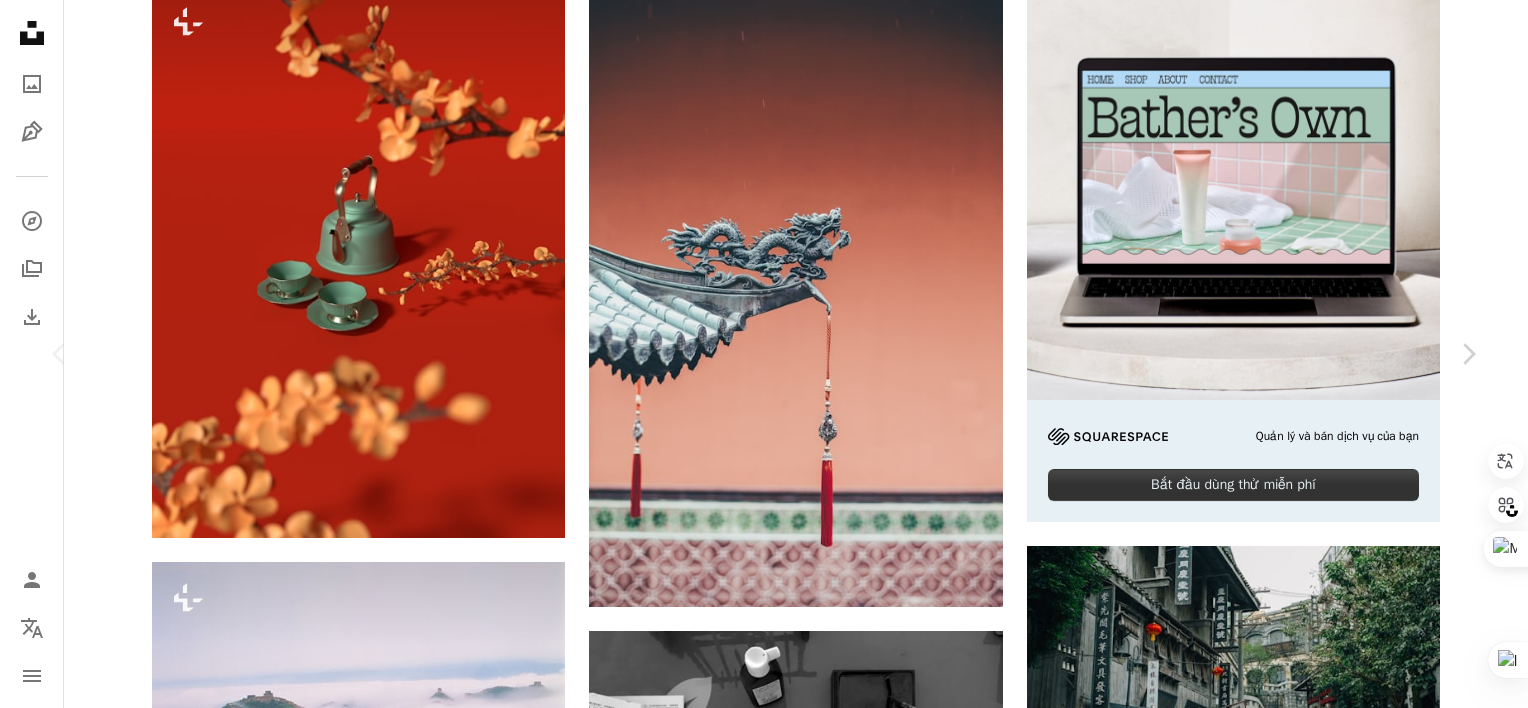 click on "Ảnh của [FIRST] [LAST] on Unsplash" at bounding box center [764, 4773] 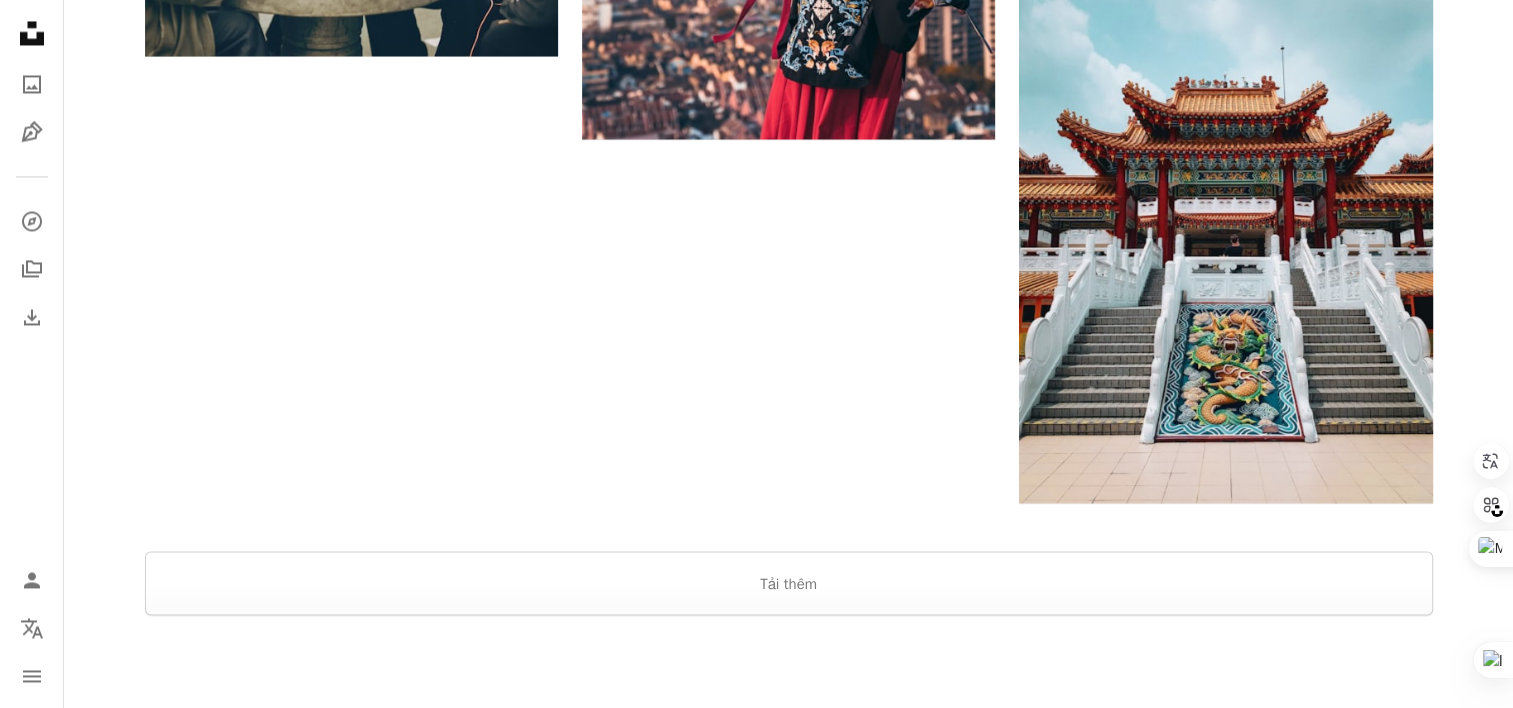 scroll, scrollTop: 3467, scrollLeft: 0, axis: vertical 